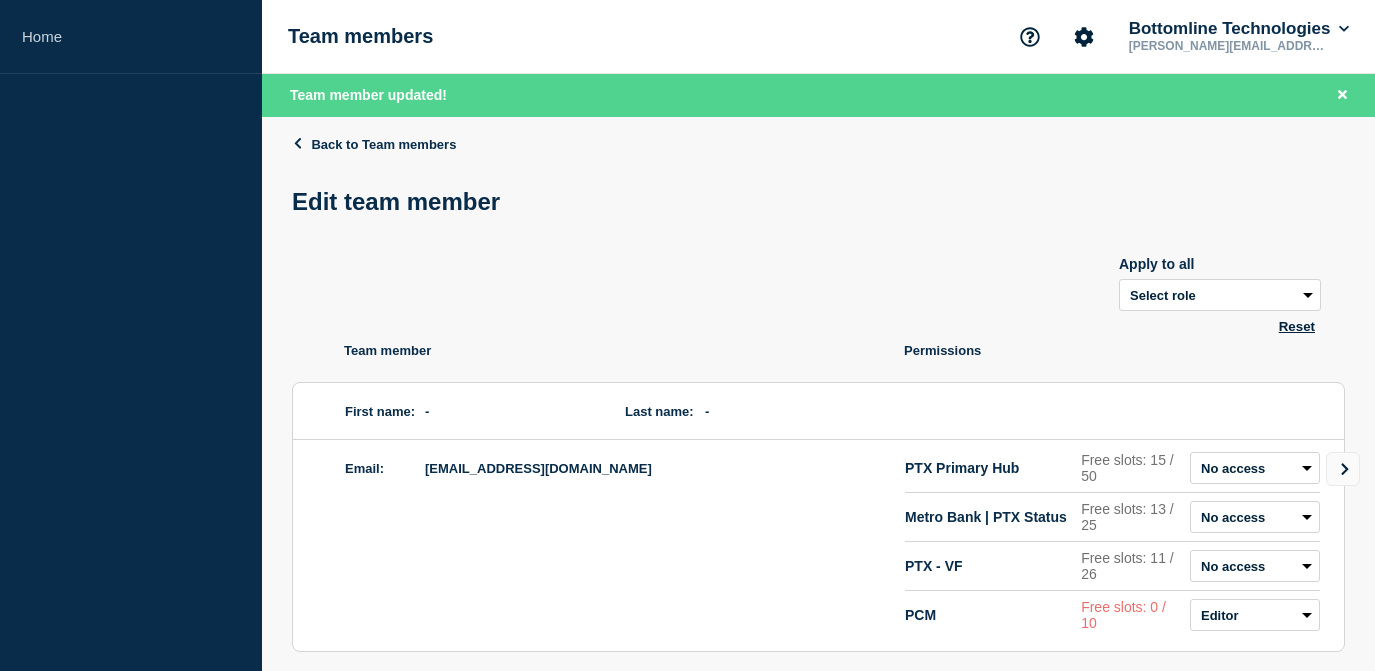 scroll, scrollTop: 0, scrollLeft: 0, axis: both 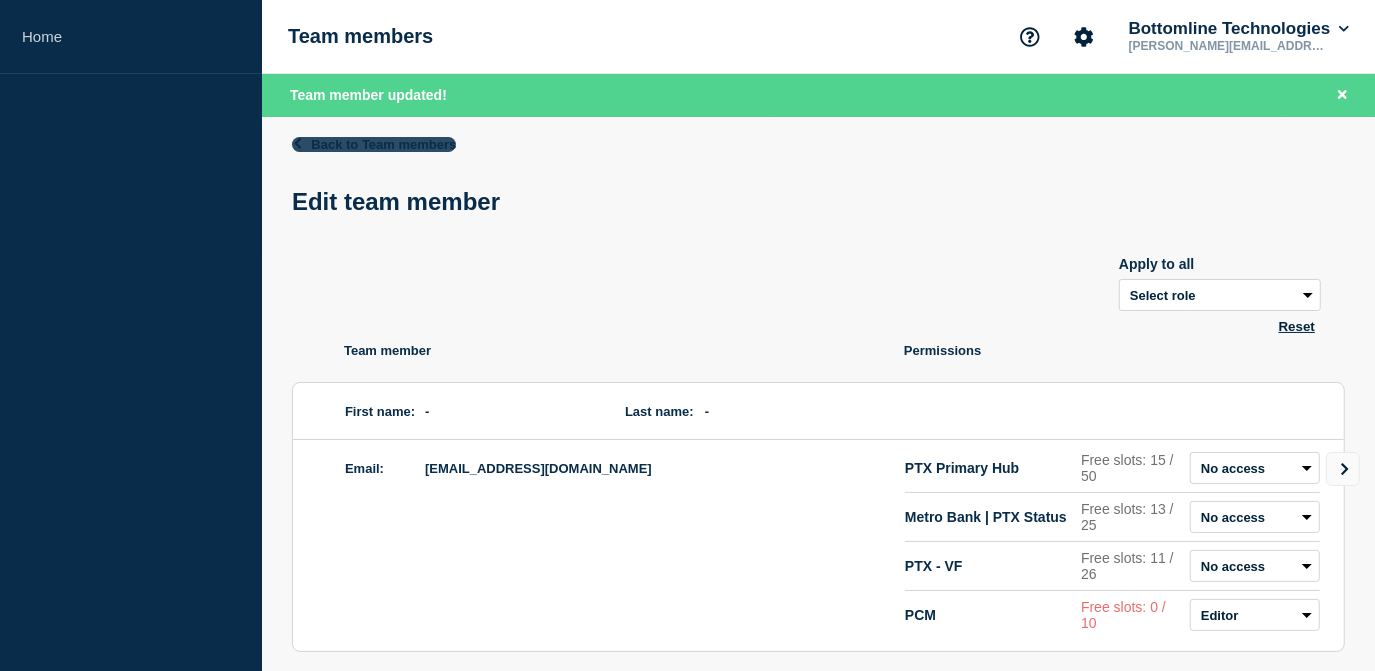 click on "Back to Team members" at bounding box center (374, 144) 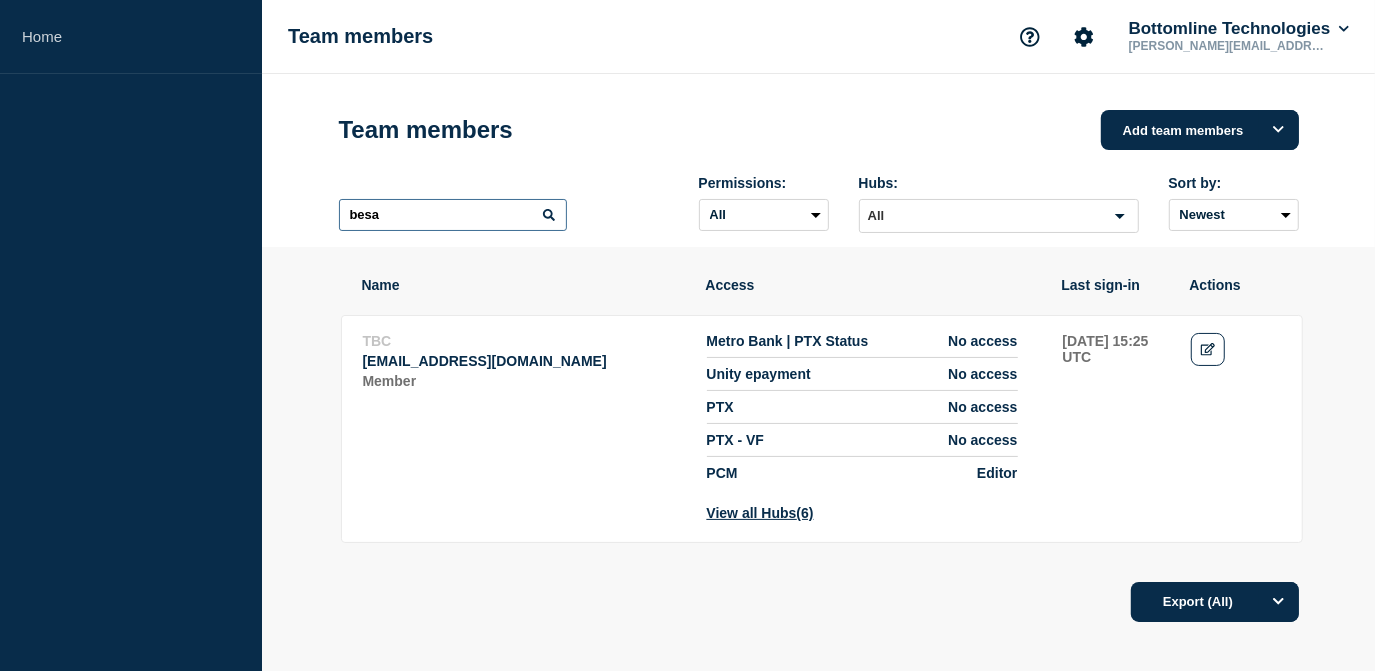 drag, startPoint x: 458, startPoint y: 224, endPoint x: 322, endPoint y: 212, distance: 136.52838 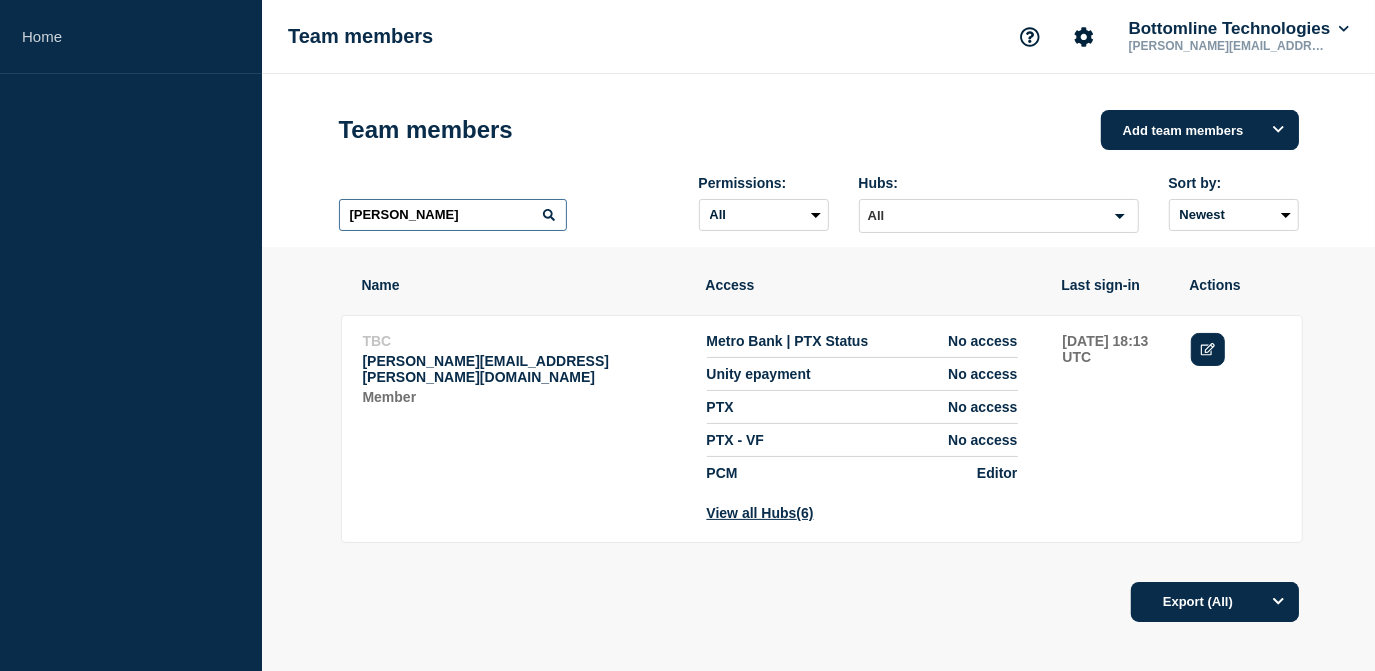 type on "[PERSON_NAME]" 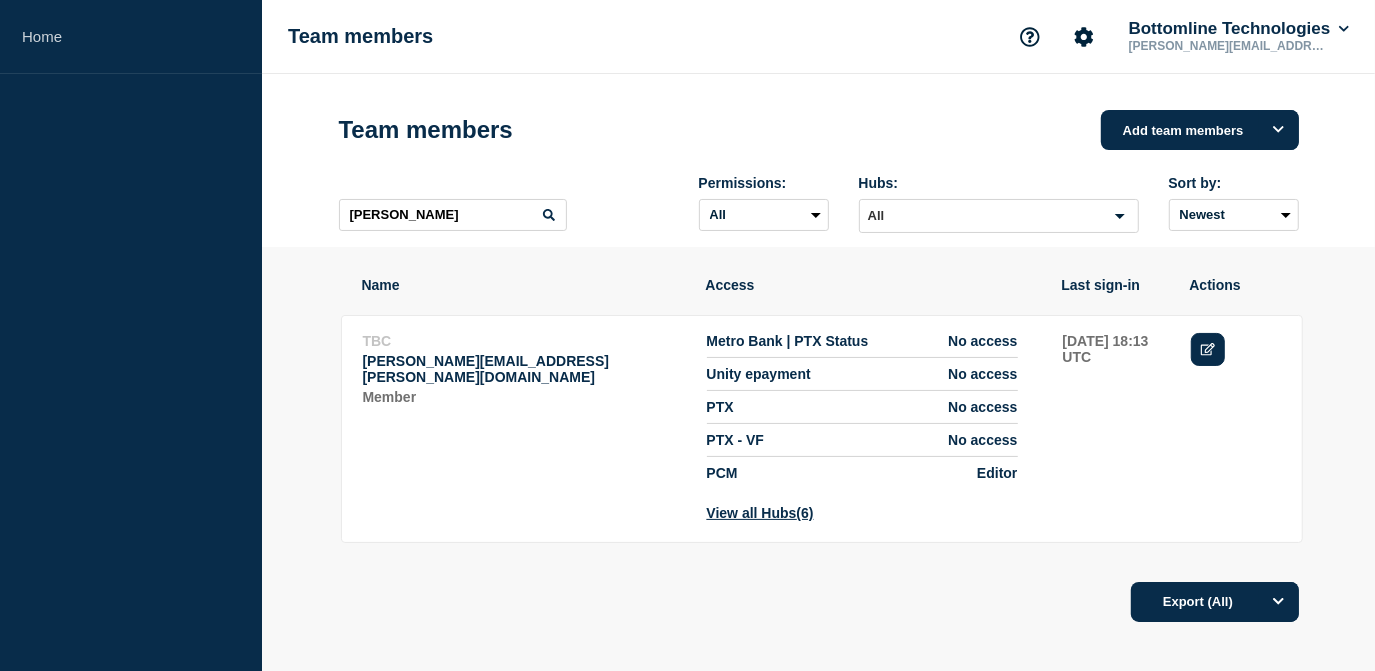 click at bounding box center [1208, 349] 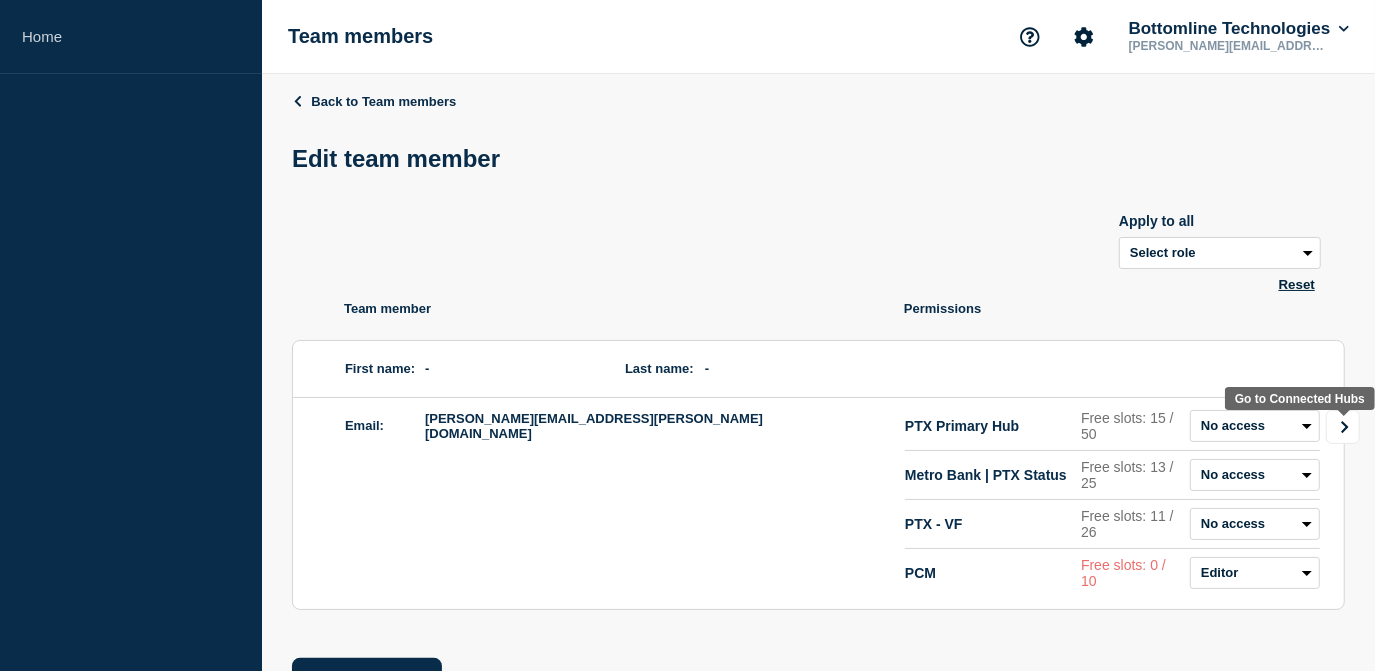 click 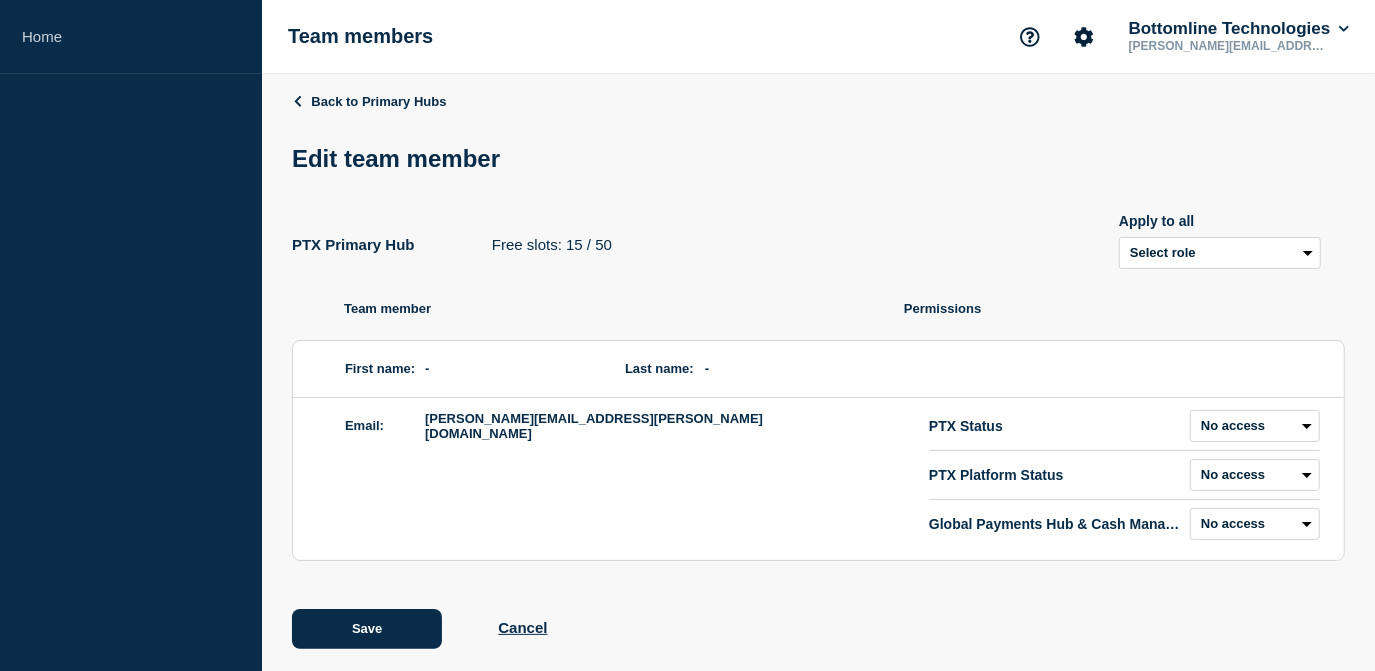 click on "Email: [PERSON_NAME][EMAIL_ADDRESS][PERSON_NAME][DOMAIN_NAME] PTX Status Admin Manager Editor Draft Editor No access PTX Platform Status Admin Manager Editor Draft Editor No access Global Payments Hub & Cash Management Admin Manager Editor Draft Editor No access" at bounding box center [818, 479] 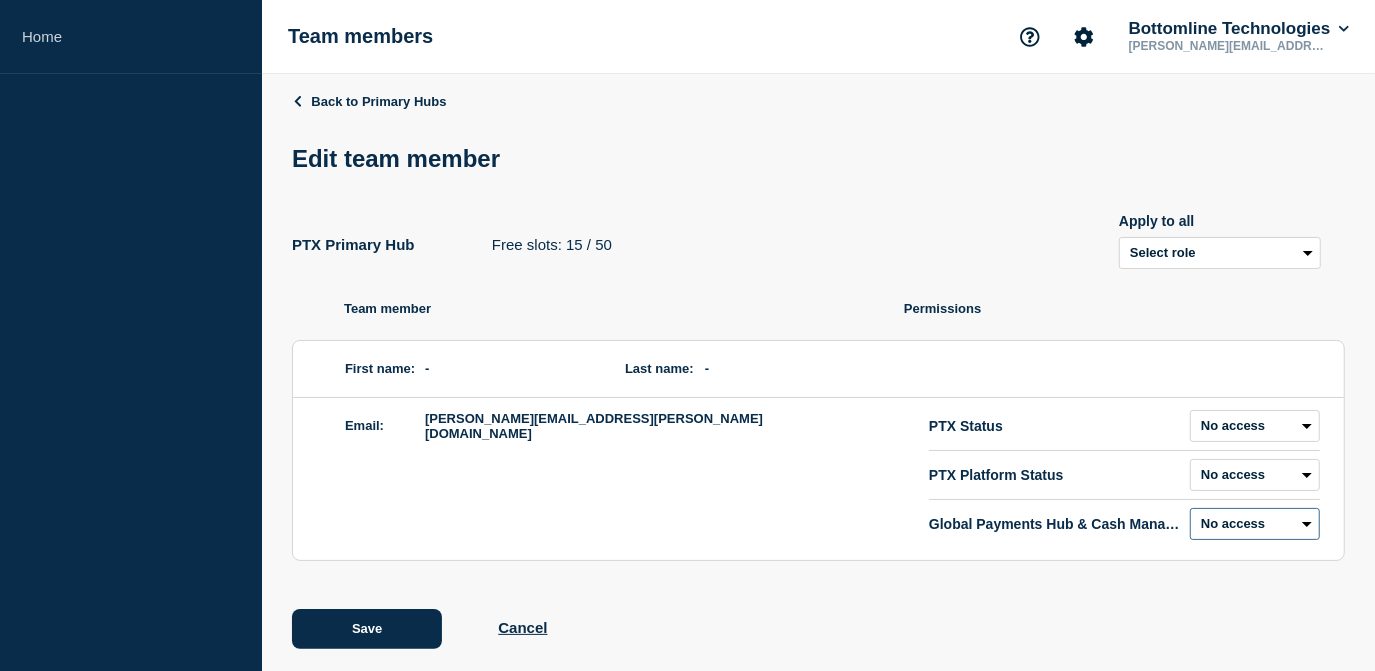 click on "Admin Manager Editor Draft Editor No access" at bounding box center (1255, 524) 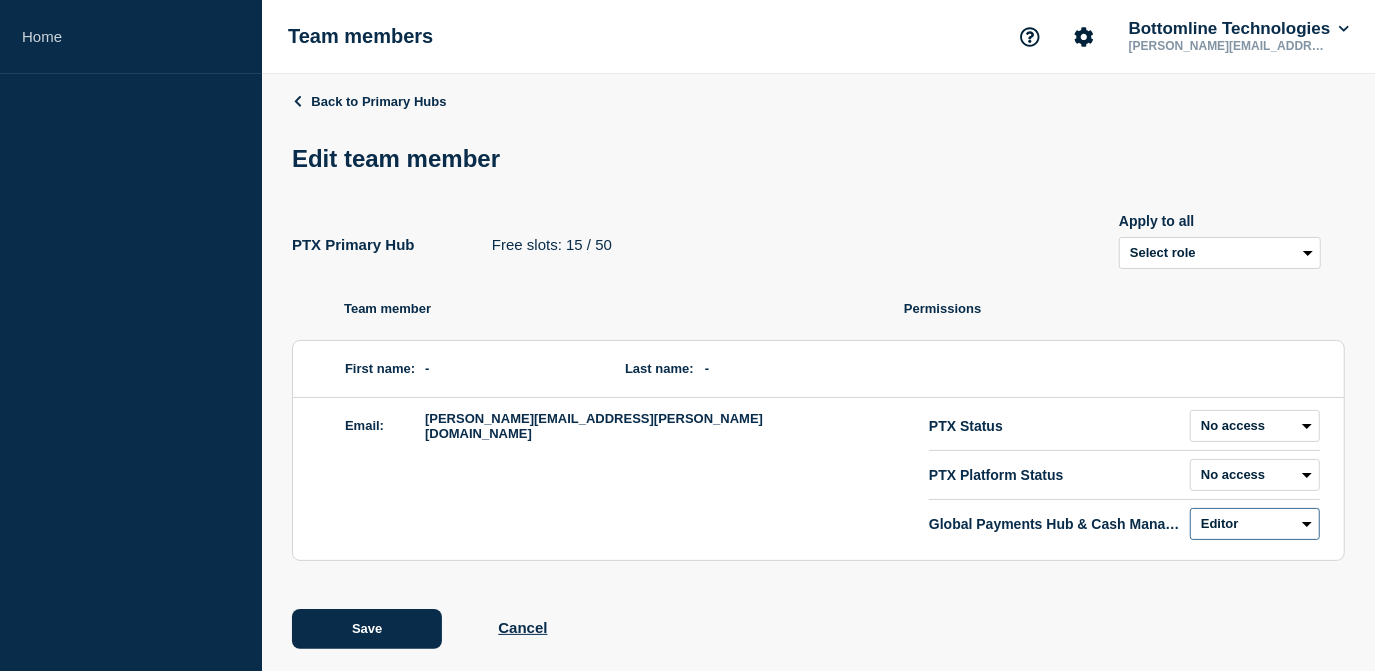 click on "Admin Manager Editor Draft Editor No access" at bounding box center [1255, 524] 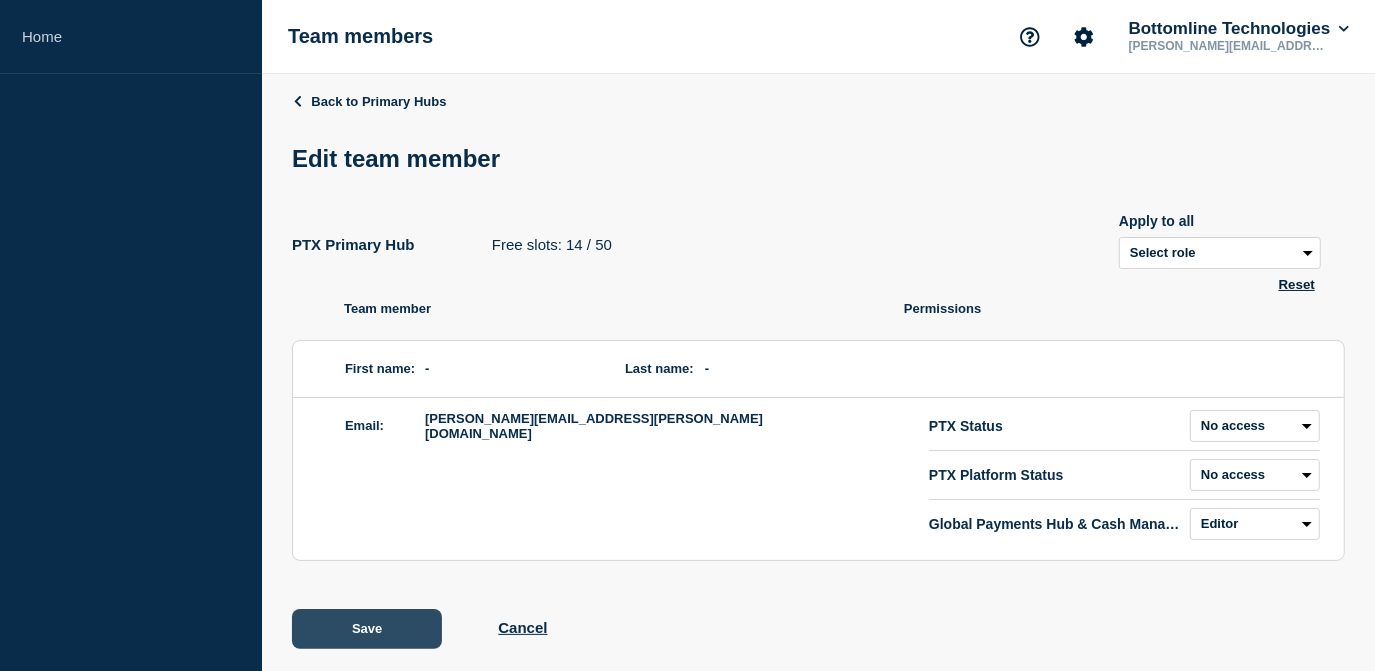 click on "Save" 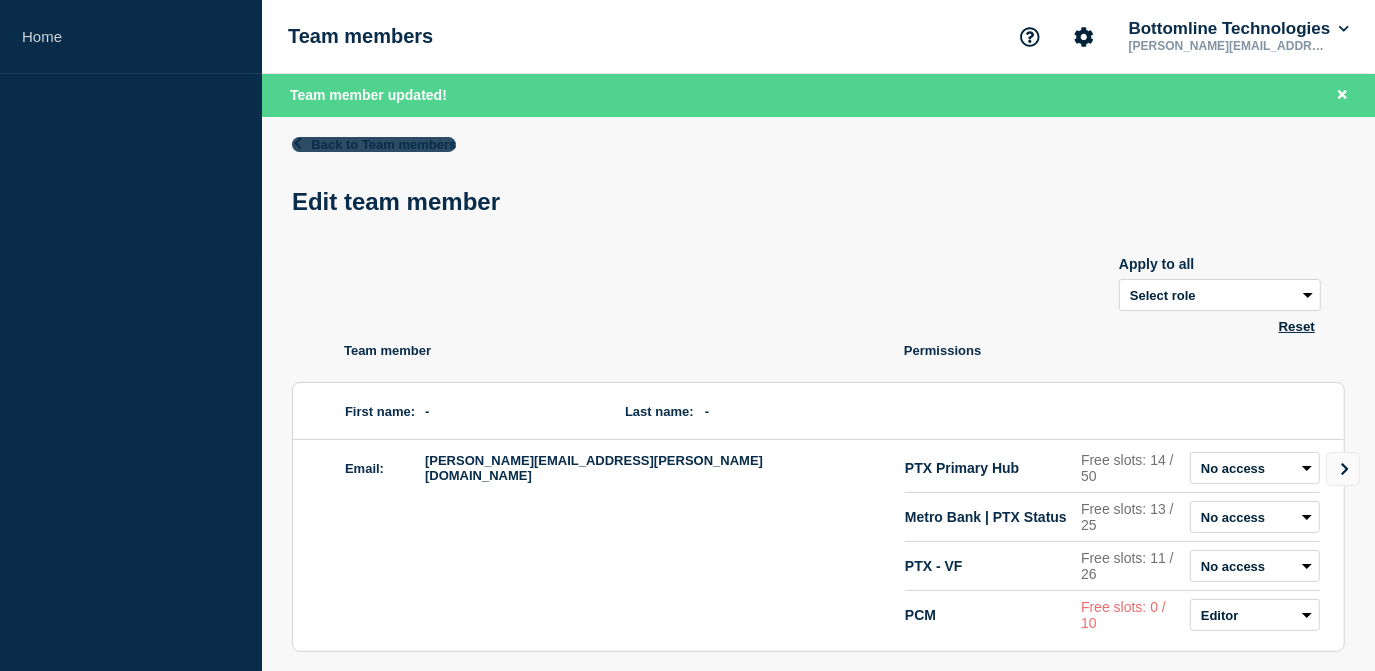 click on "Back to Team members" at bounding box center [374, 144] 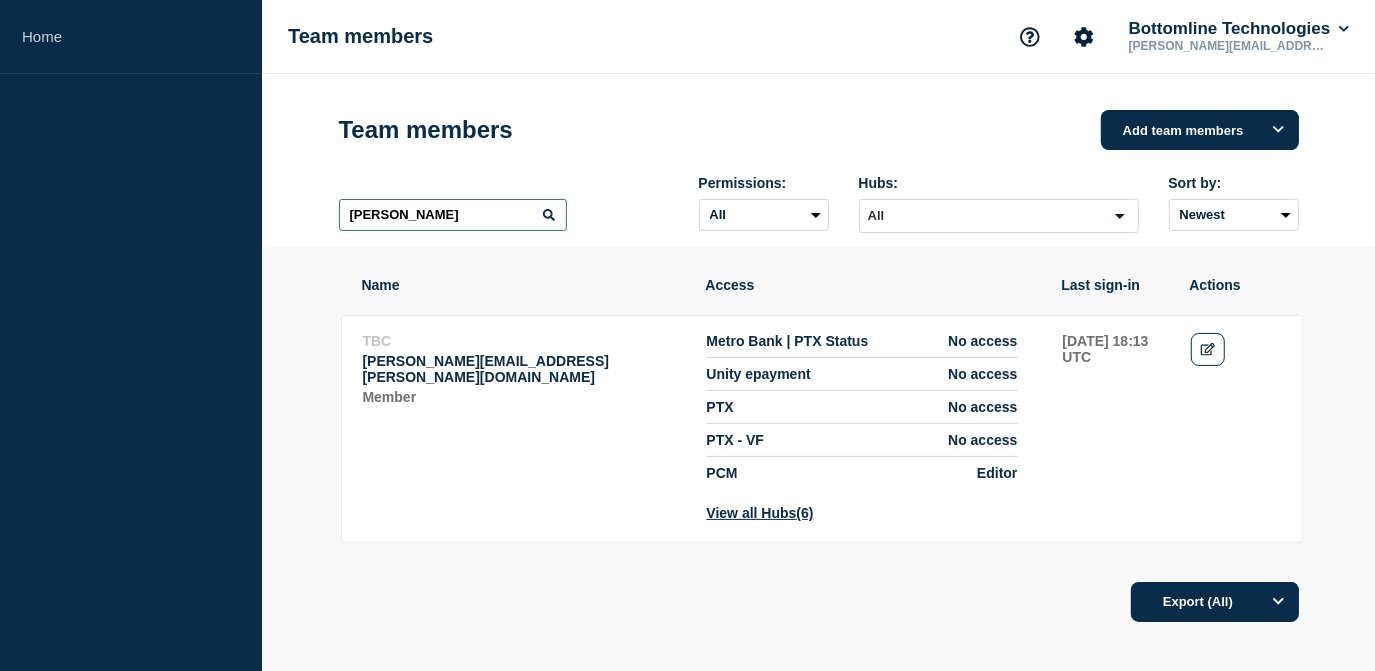 drag, startPoint x: 406, startPoint y: 220, endPoint x: 136, endPoint y: 217, distance: 270.01666 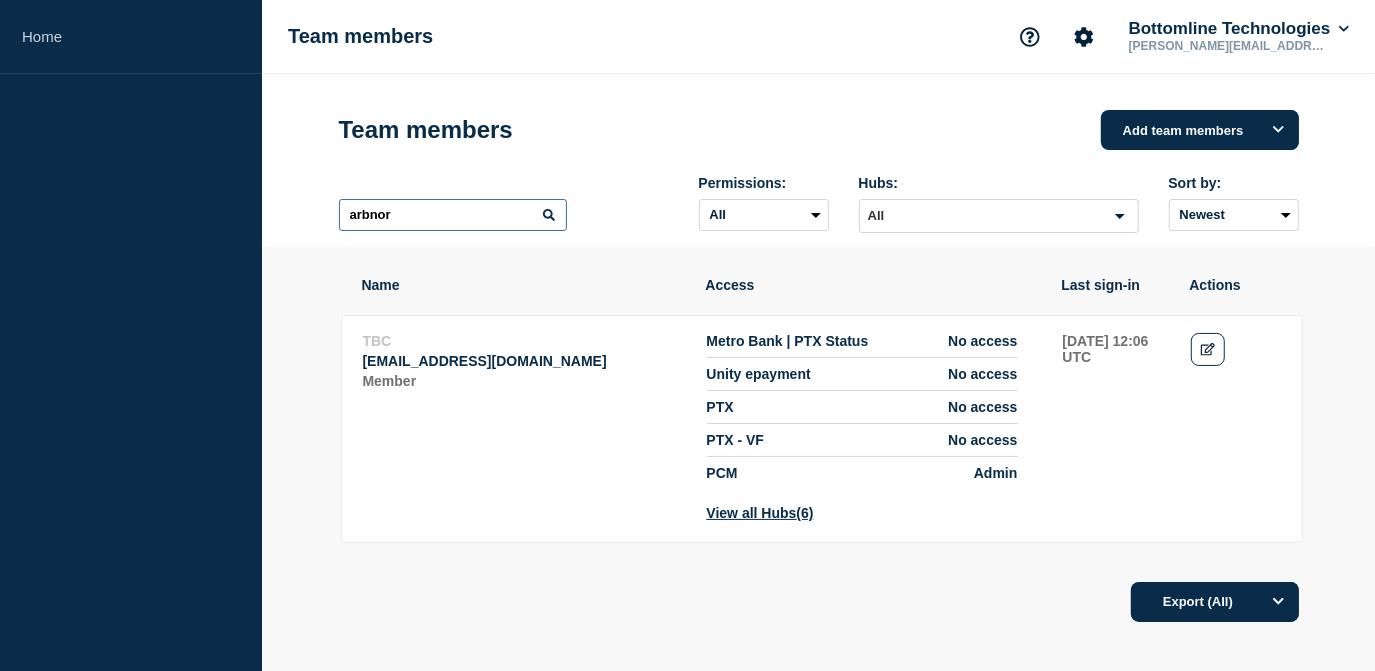 type on "arbnor" 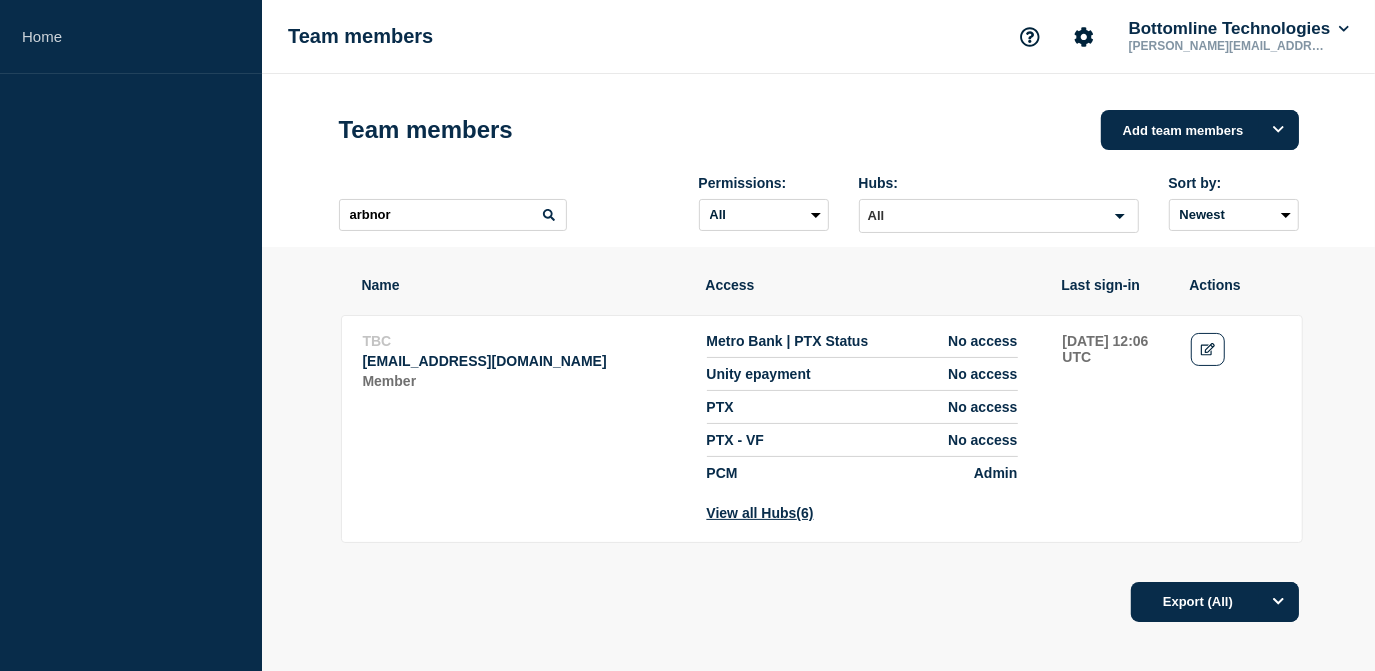 click on "TBC  [EMAIL_ADDRESS][DOMAIN_NAME] Member Metro Bank | PTX Status  No access Unity epayment  No access PTX  No access PTX - VF  No access PCM  Admin View all Hubs  [PHONE_NUMBER][DATE]
12:06 UTC" 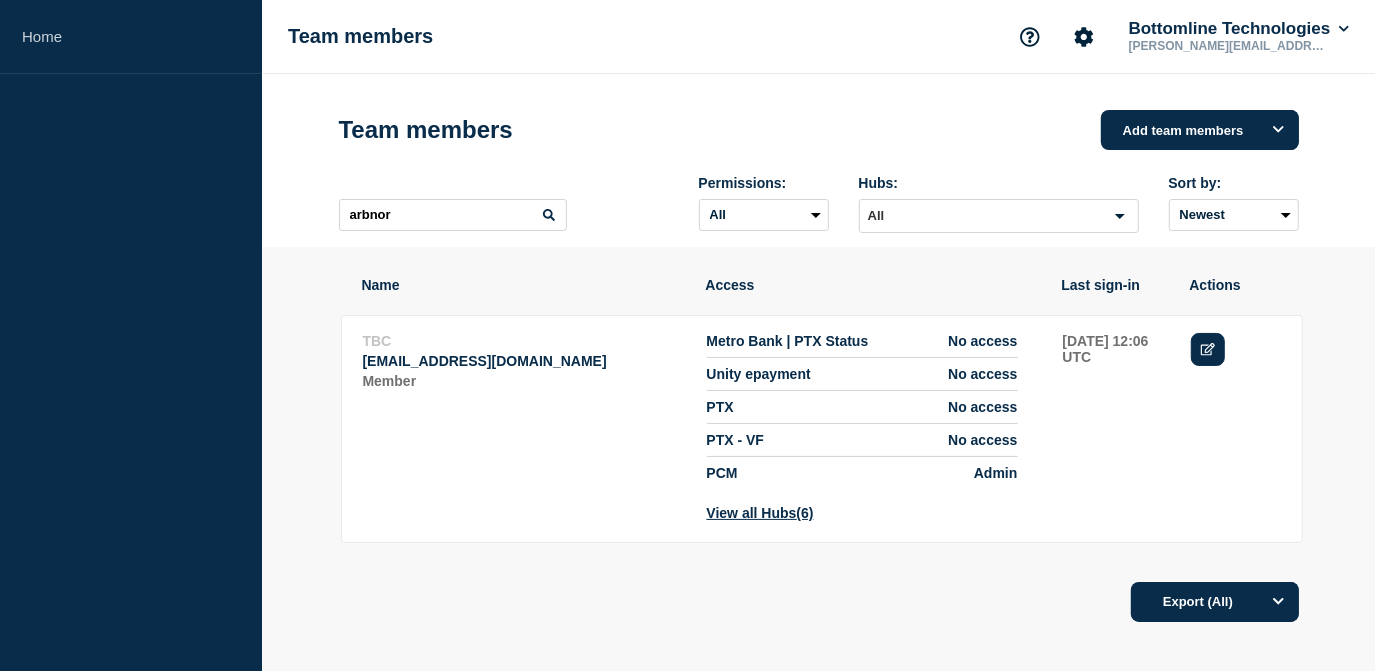 click 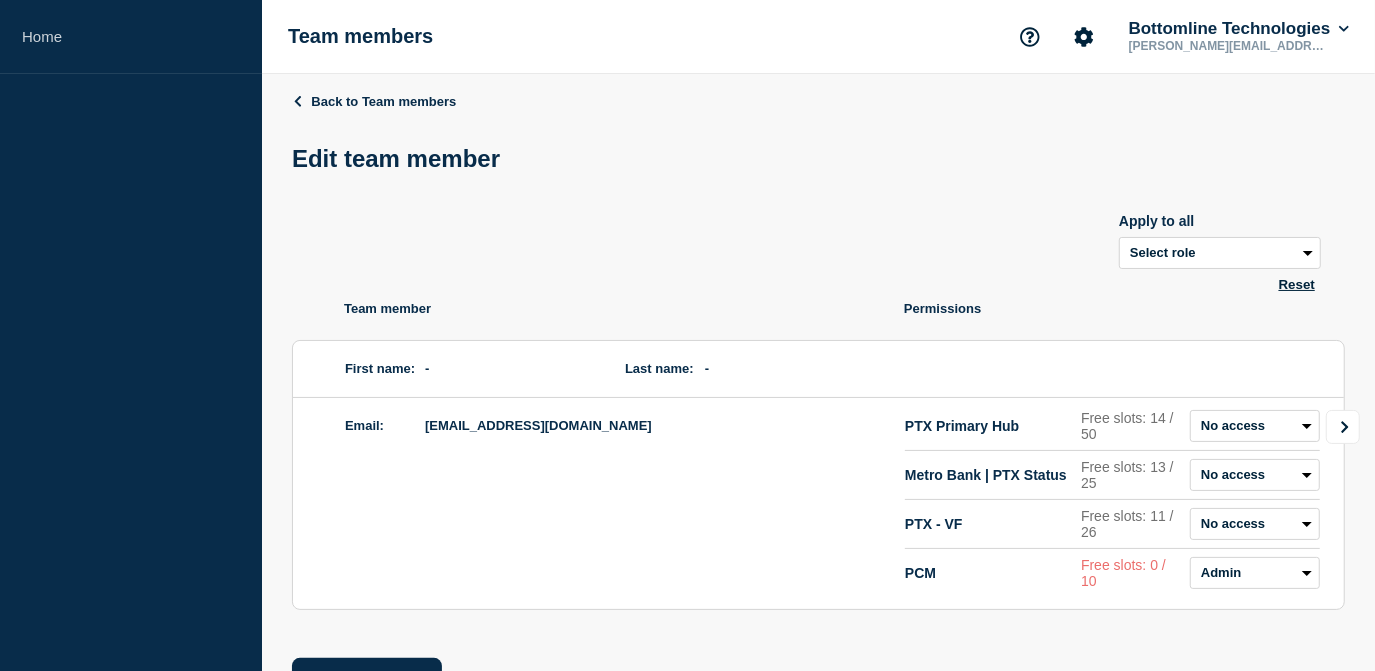 click 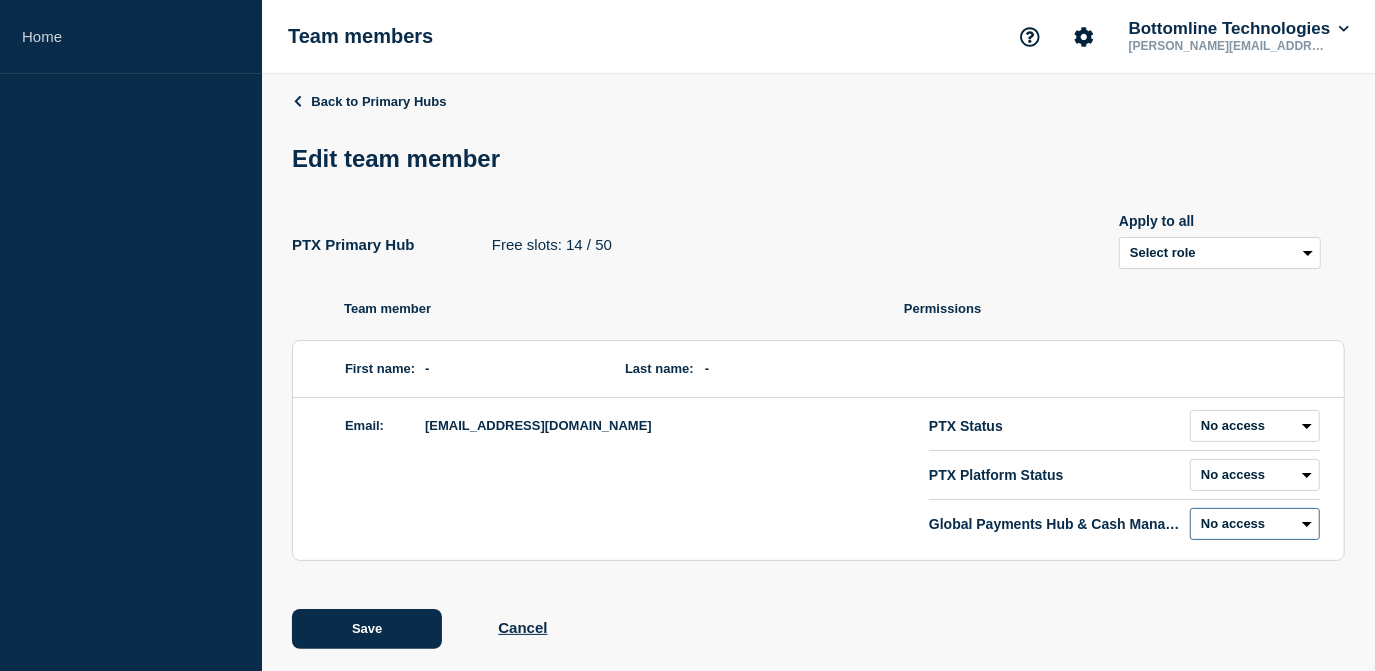 click on "Admin Manager Editor Draft Editor No access" at bounding box center [1255, 524] 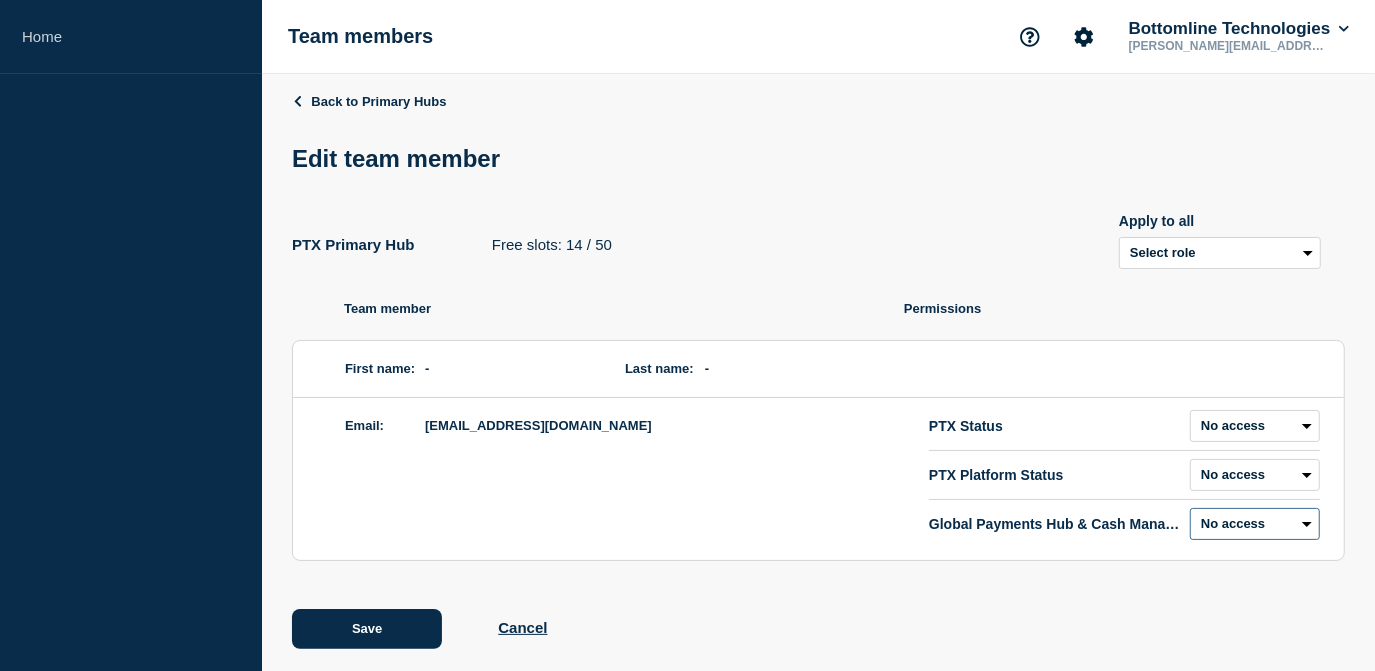 select on "2" 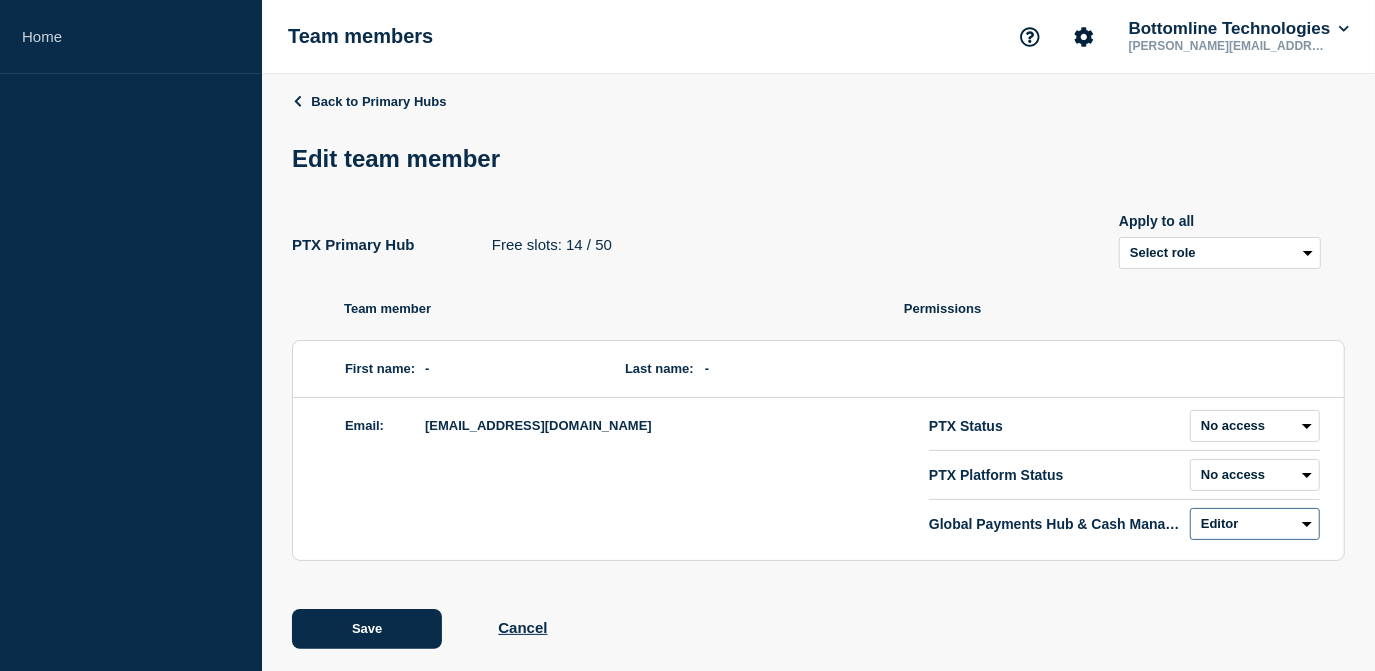 click on "Admin Manager Editor Draft Editor No access" at bounding box center [1255, 524] 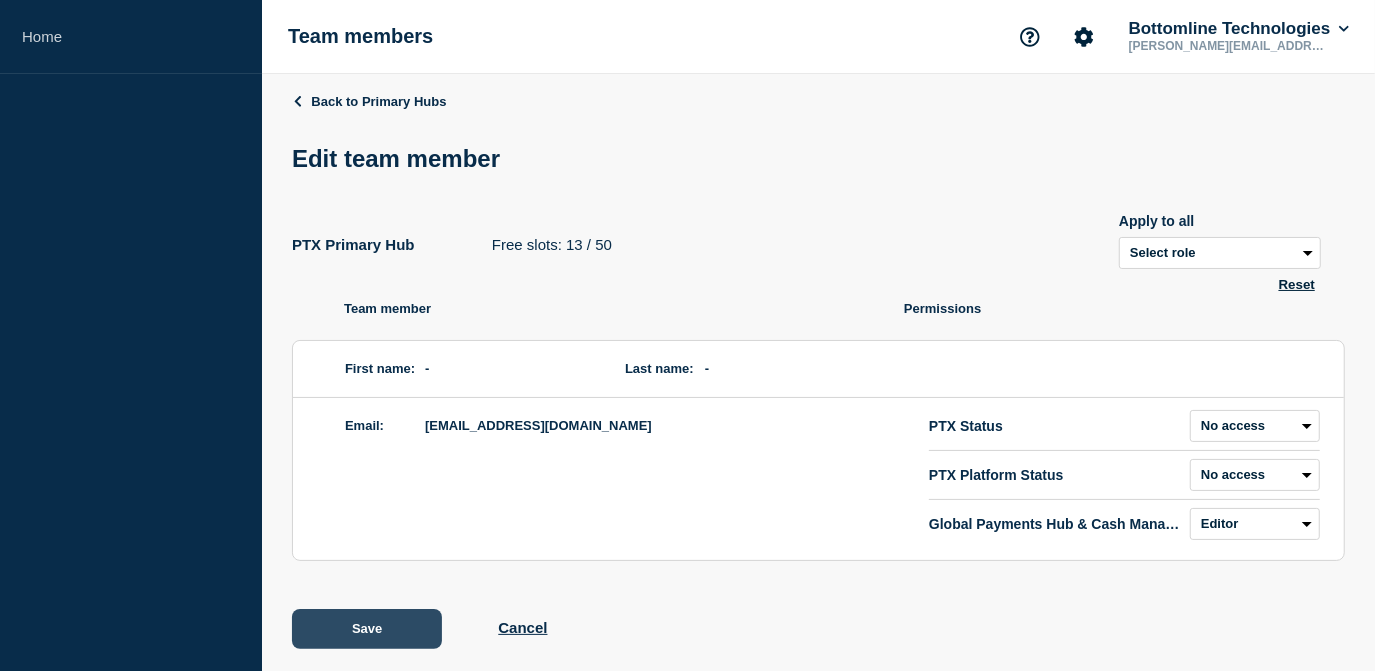 click on "Save" 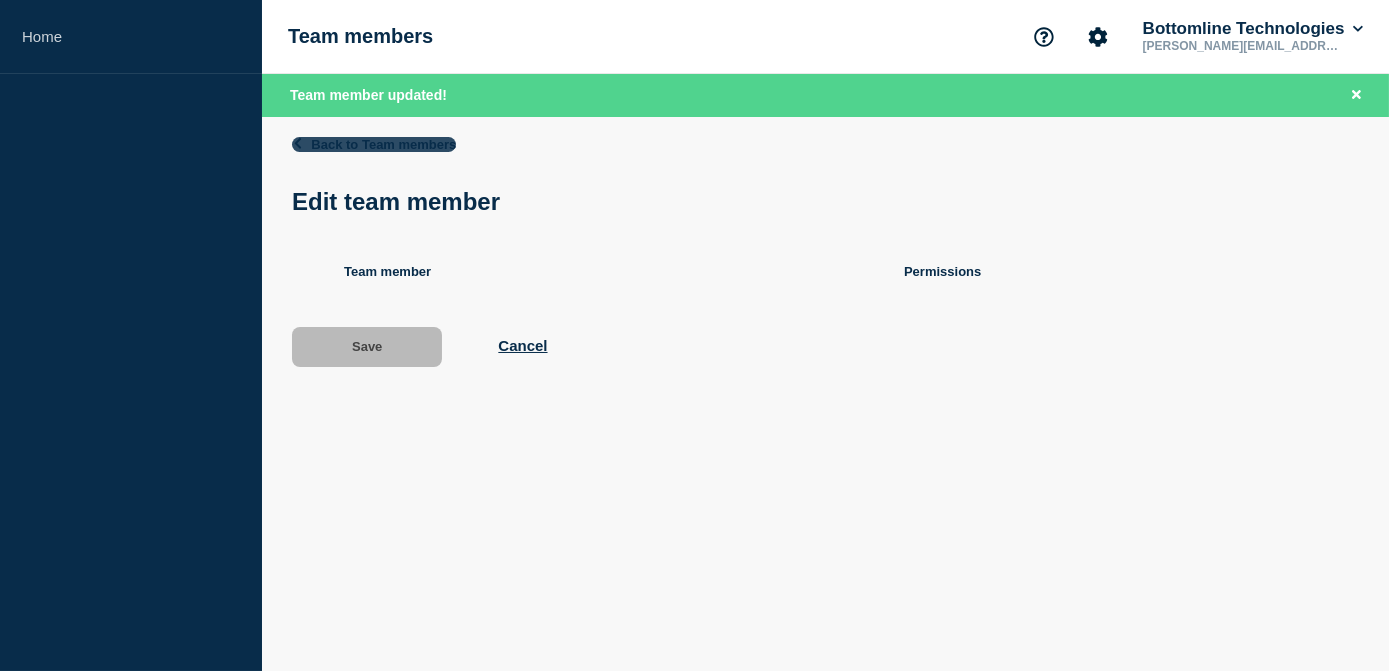 click on "Back to Team members" at bounding box center [374, 144] 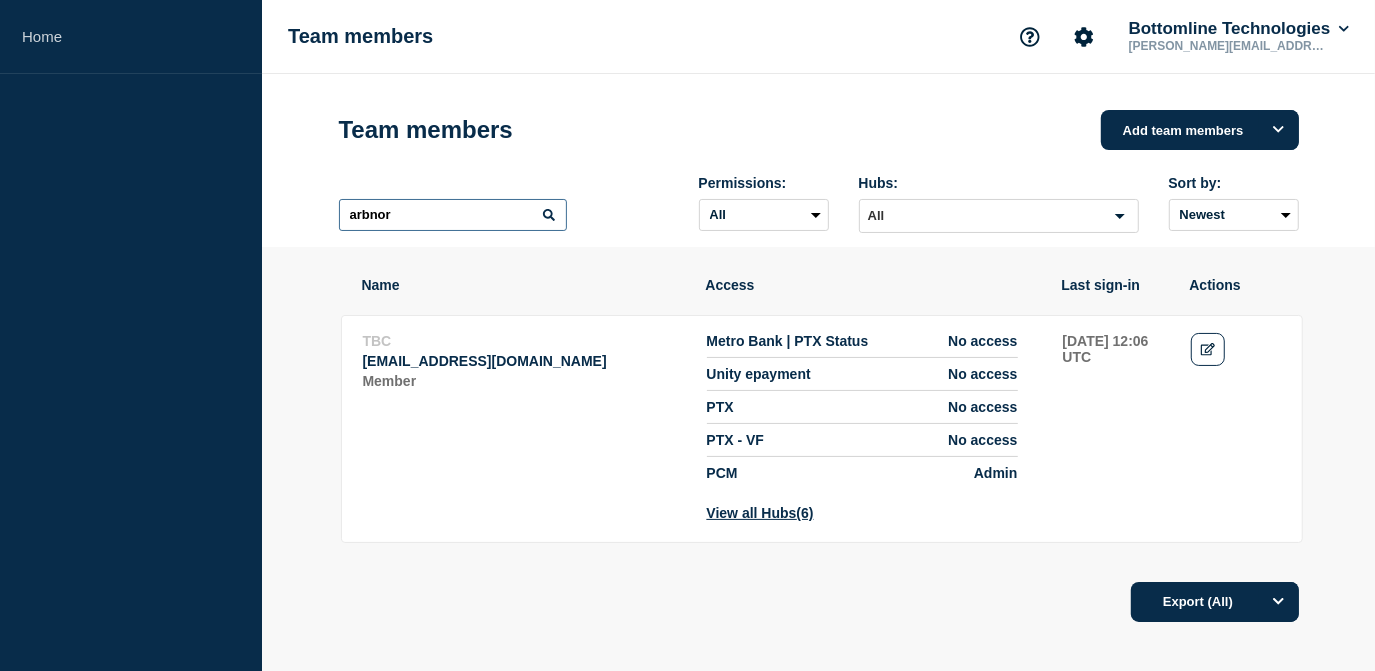 drag, startPoint x: 477, startPoint y: 225, endPoint x: 256, endPoint y: 226, distance: 221.00226 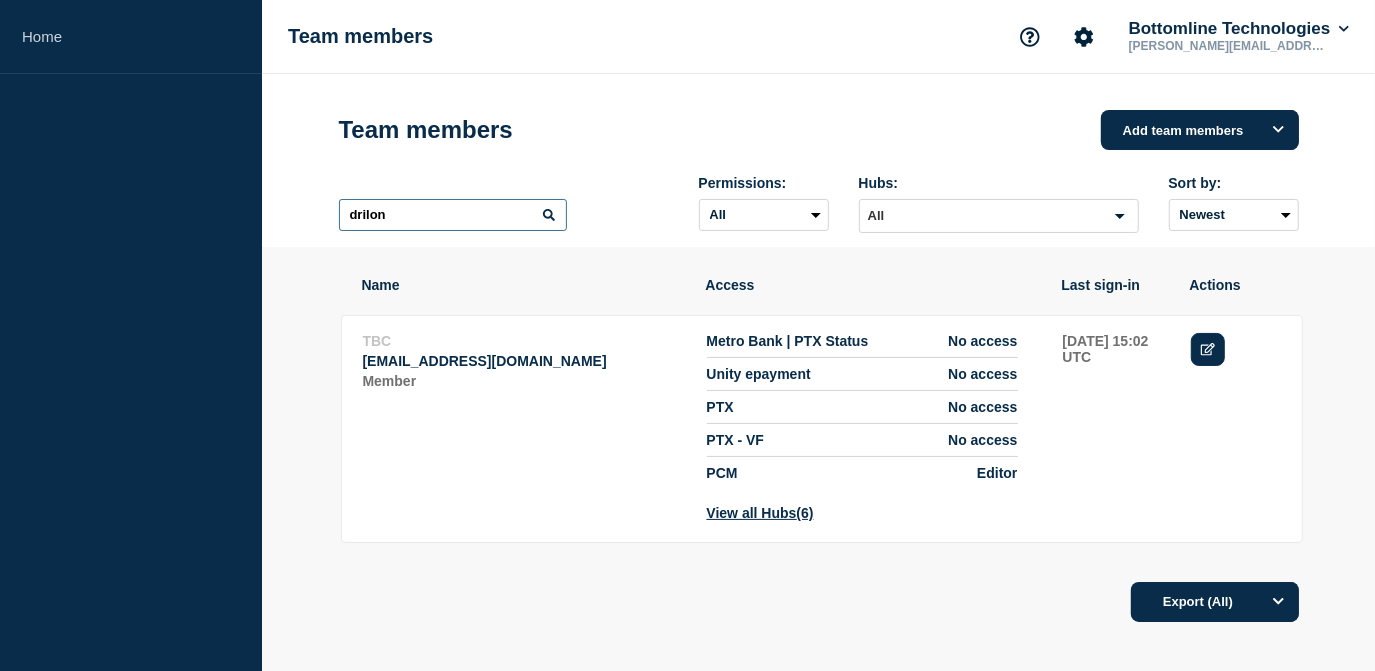 type on "drilon" 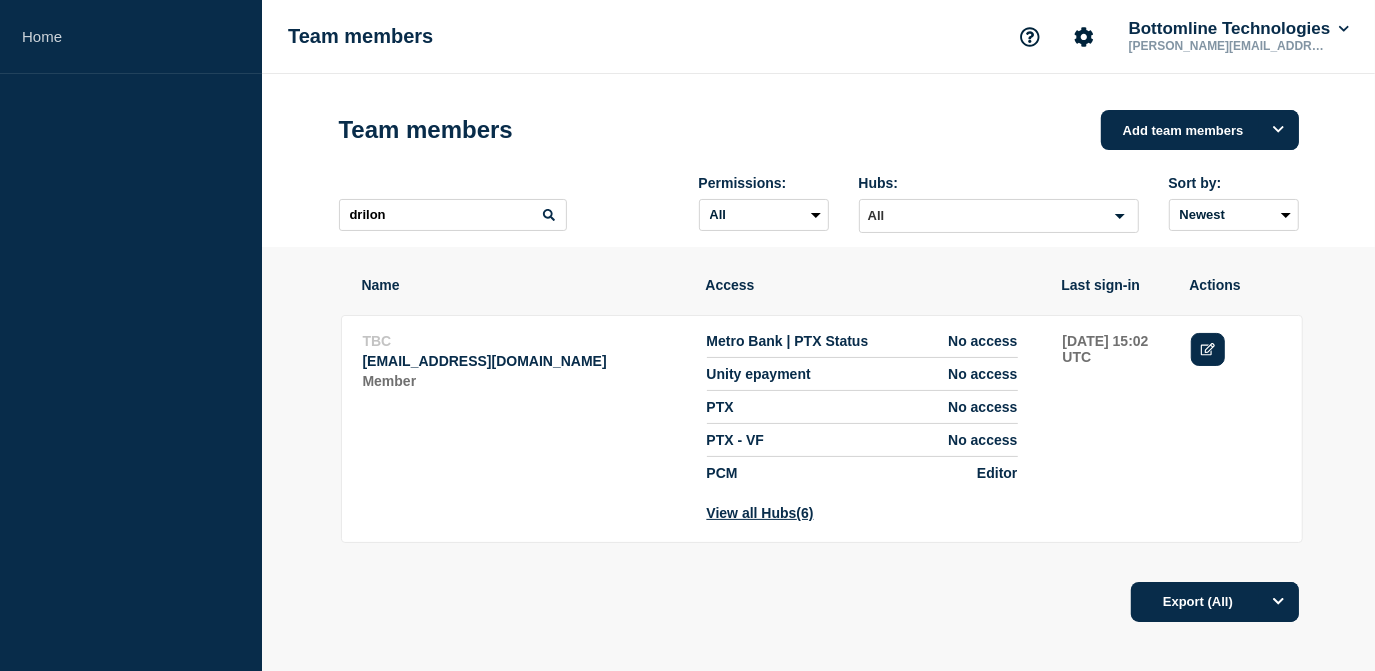 click at bounding box center (1208, 349) 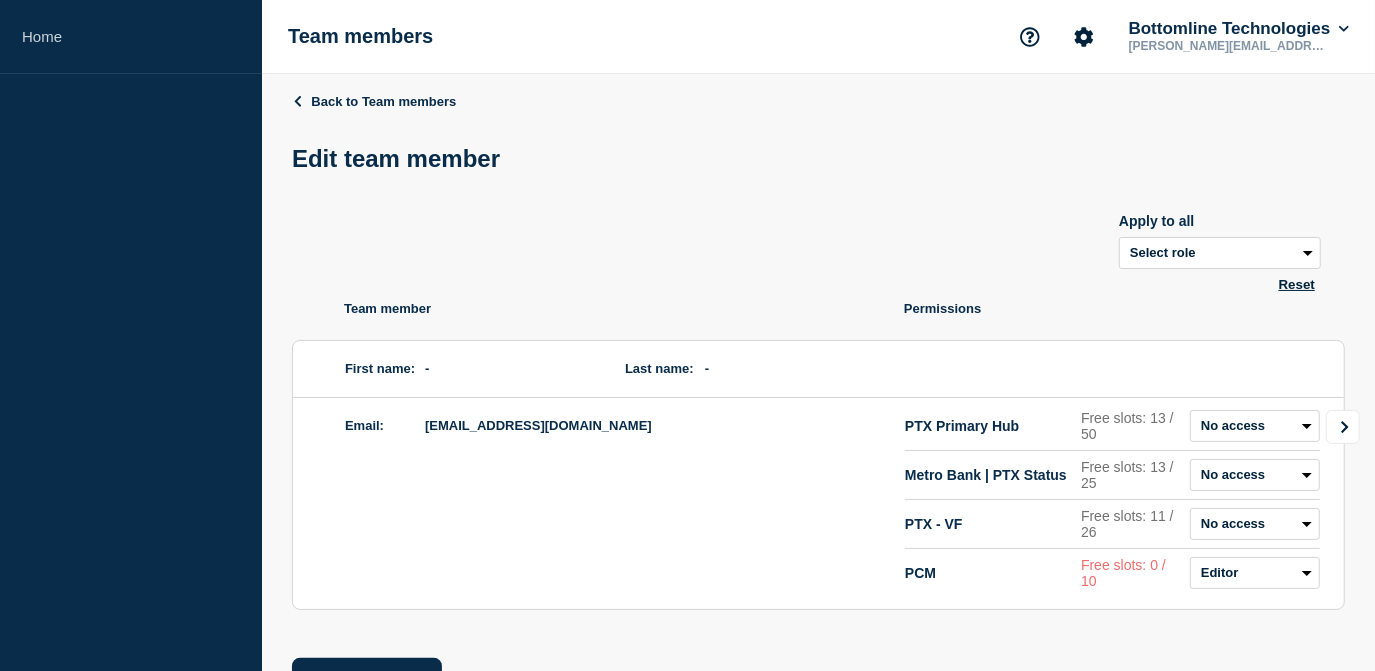 click at bounding box center [1343, 427] 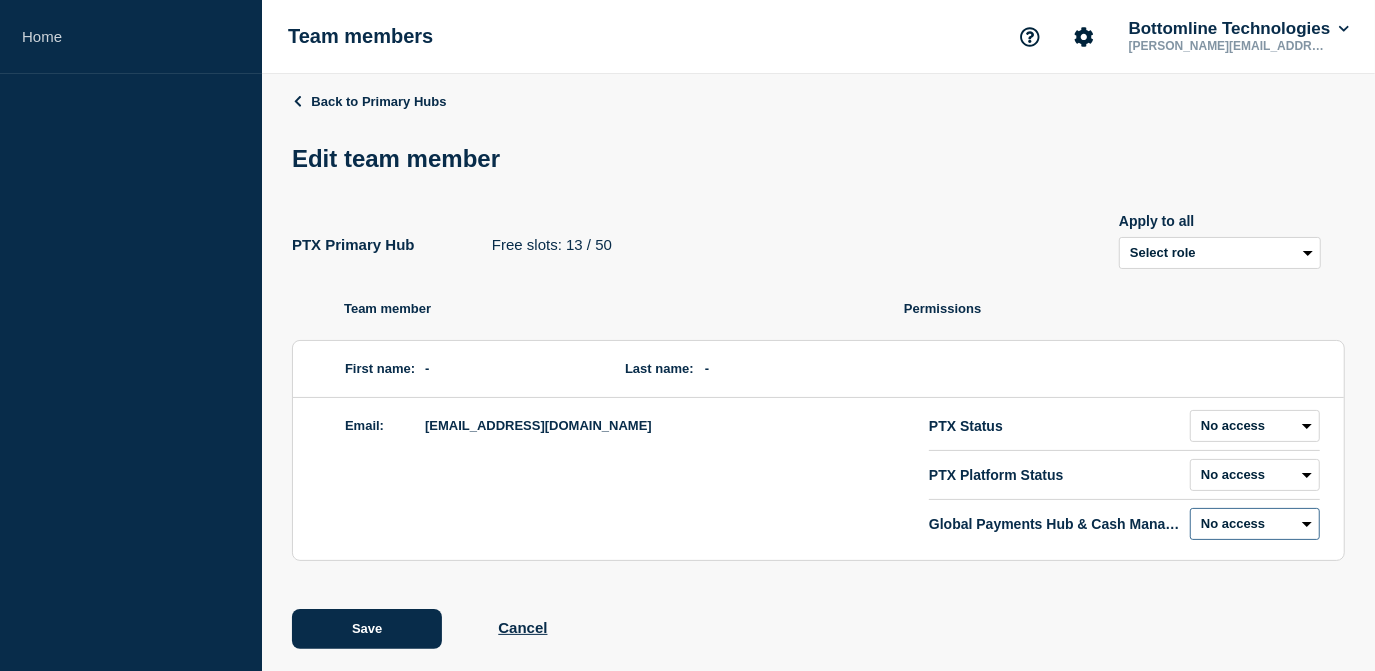 click on "Admin Manager Editor Draft Editor No access" at bounding box center (1255, 524) 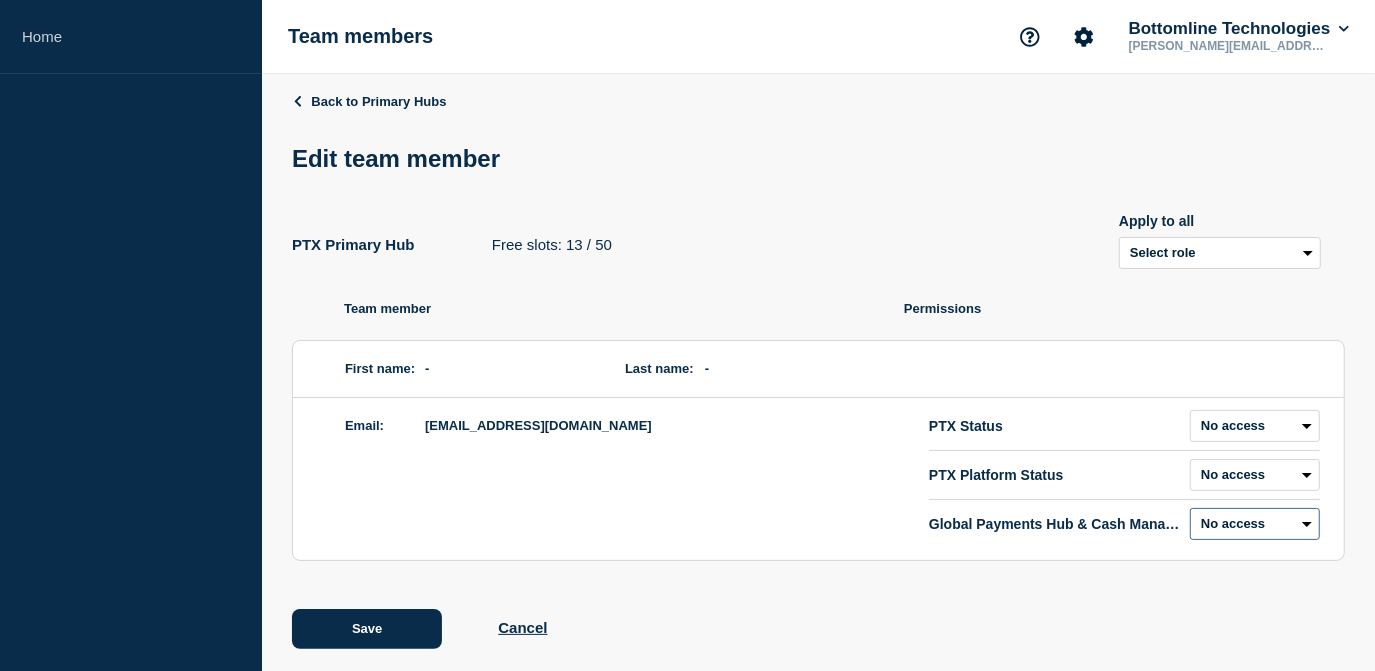 select on "2" 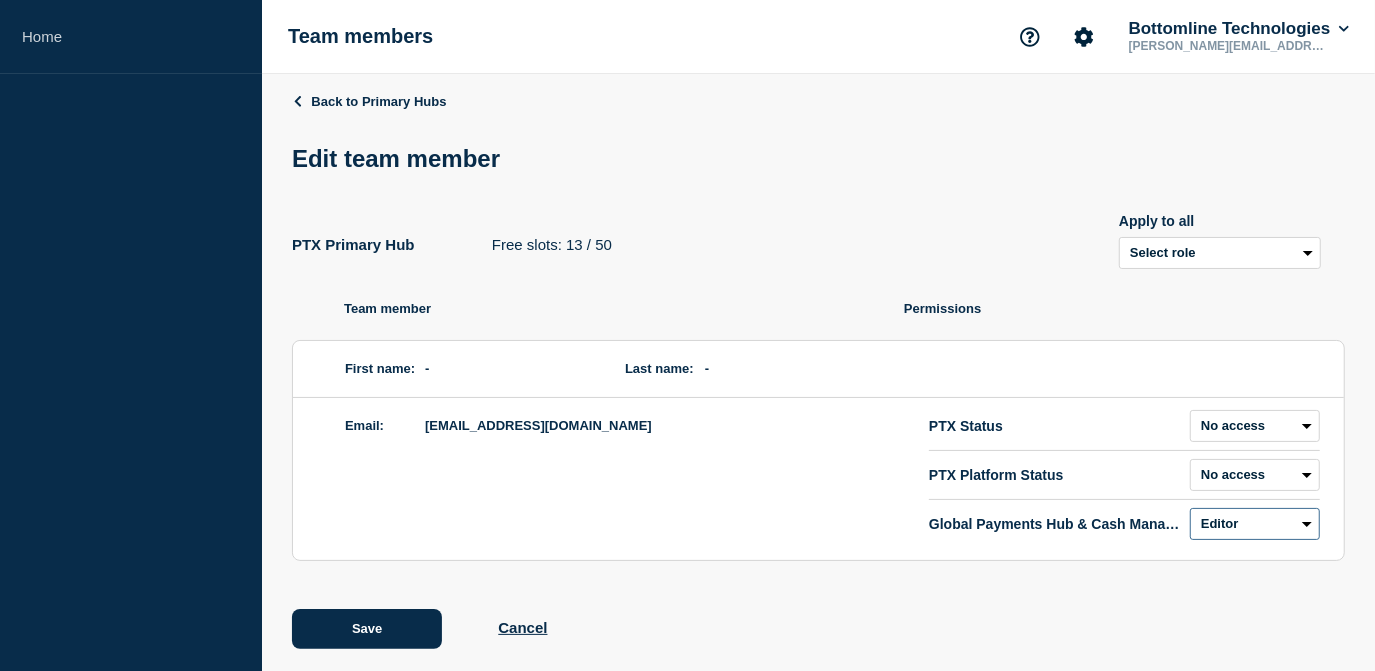 click on "Admin Manager Editor Draft Editor No access" at bounding box center [1255, 524] 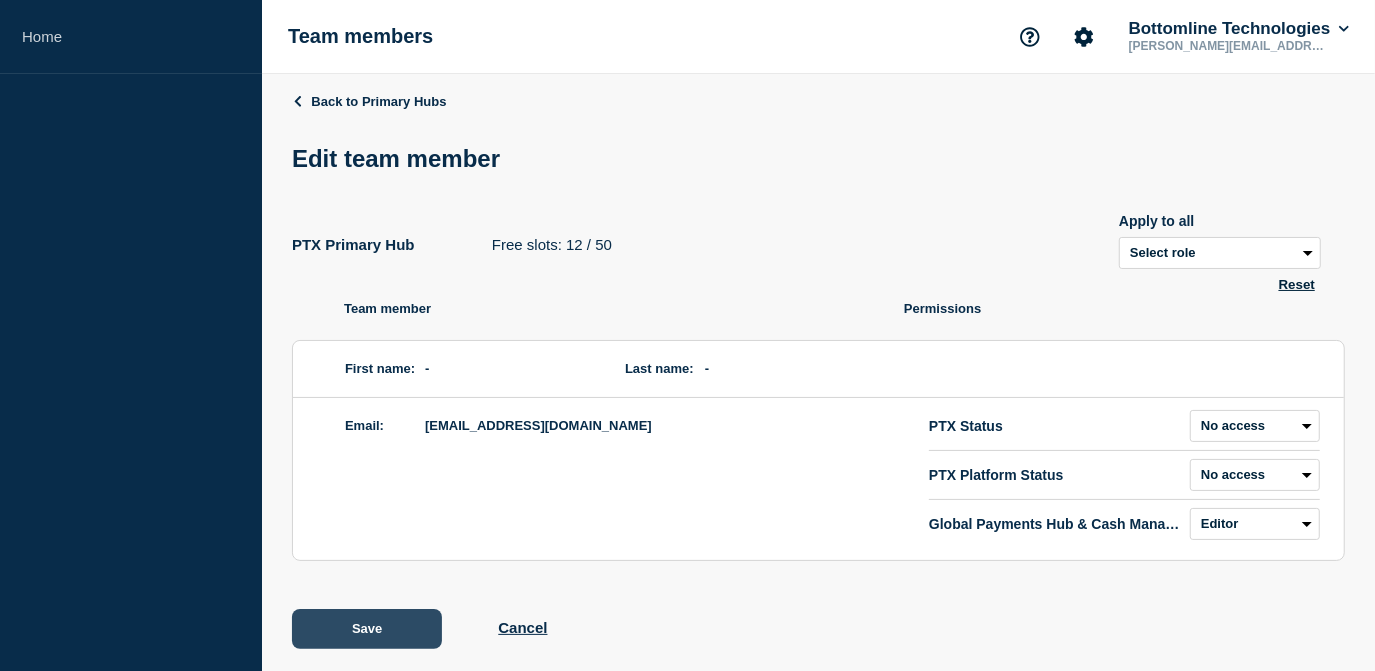 click on "Save" 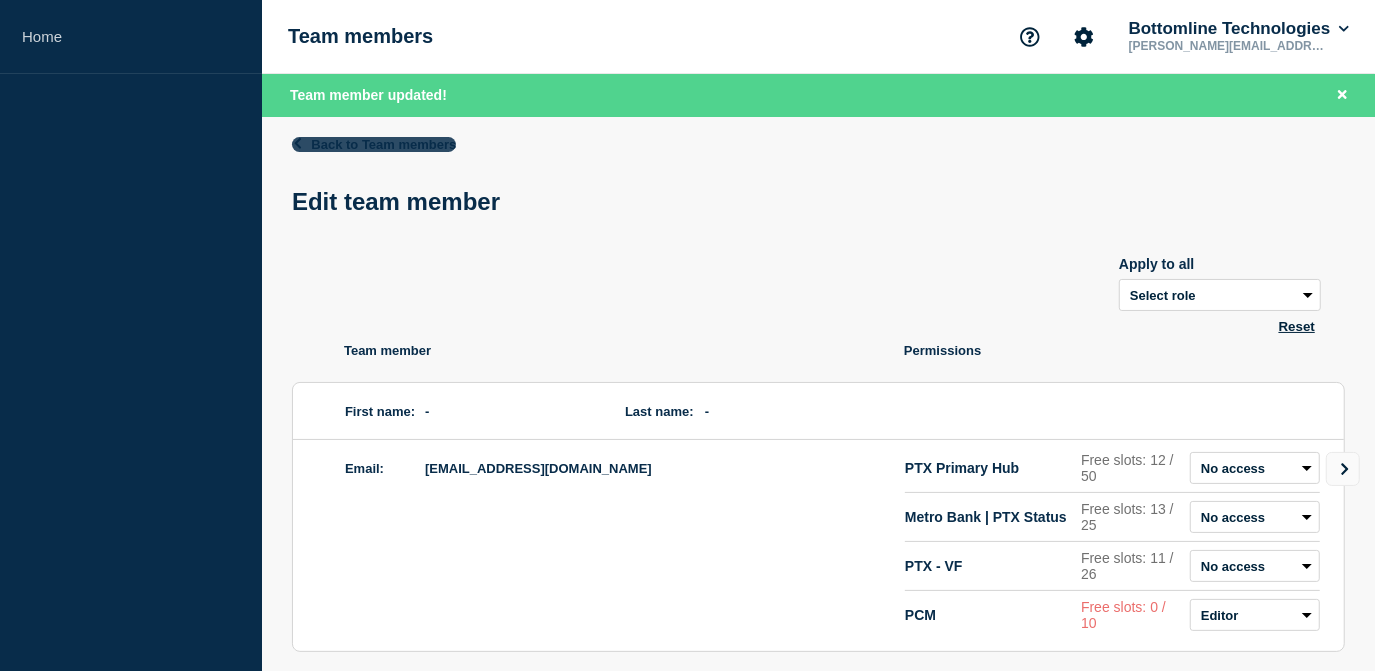 click 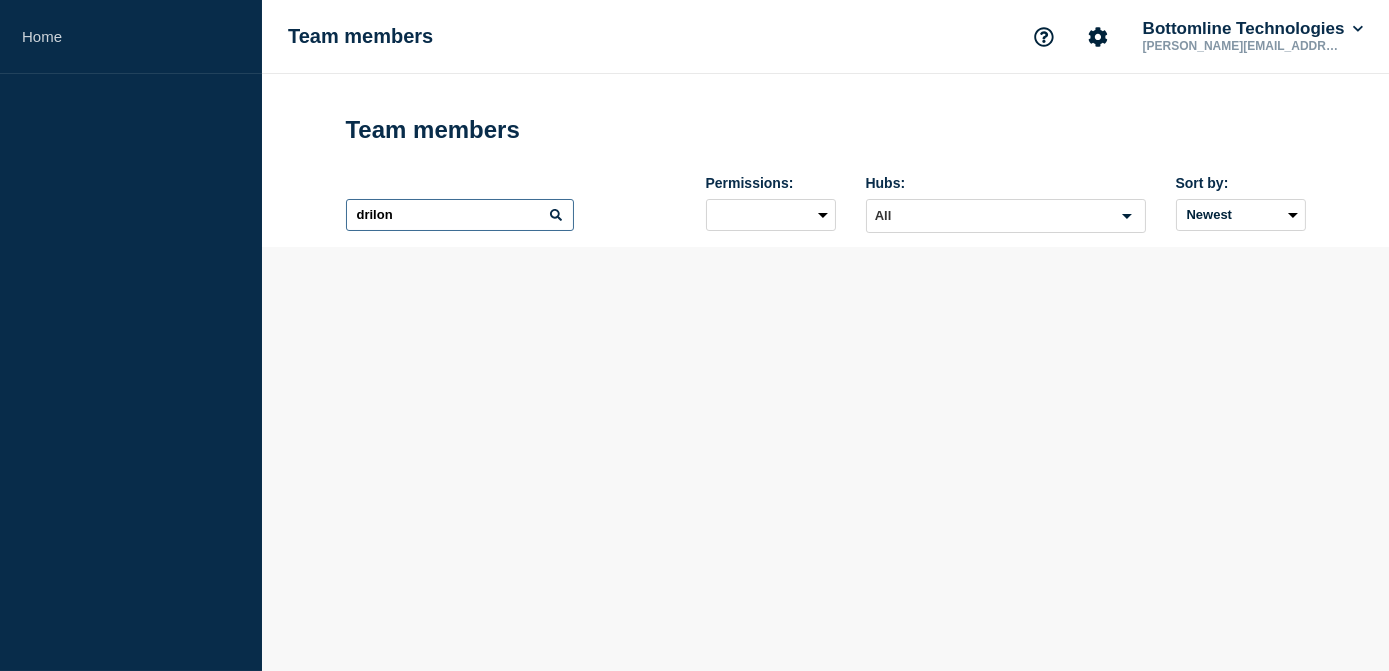 drag, startPoint x: 426, startPoint y: 224, endPoint x: 253, endPoint y: 228, distance: 173.04623 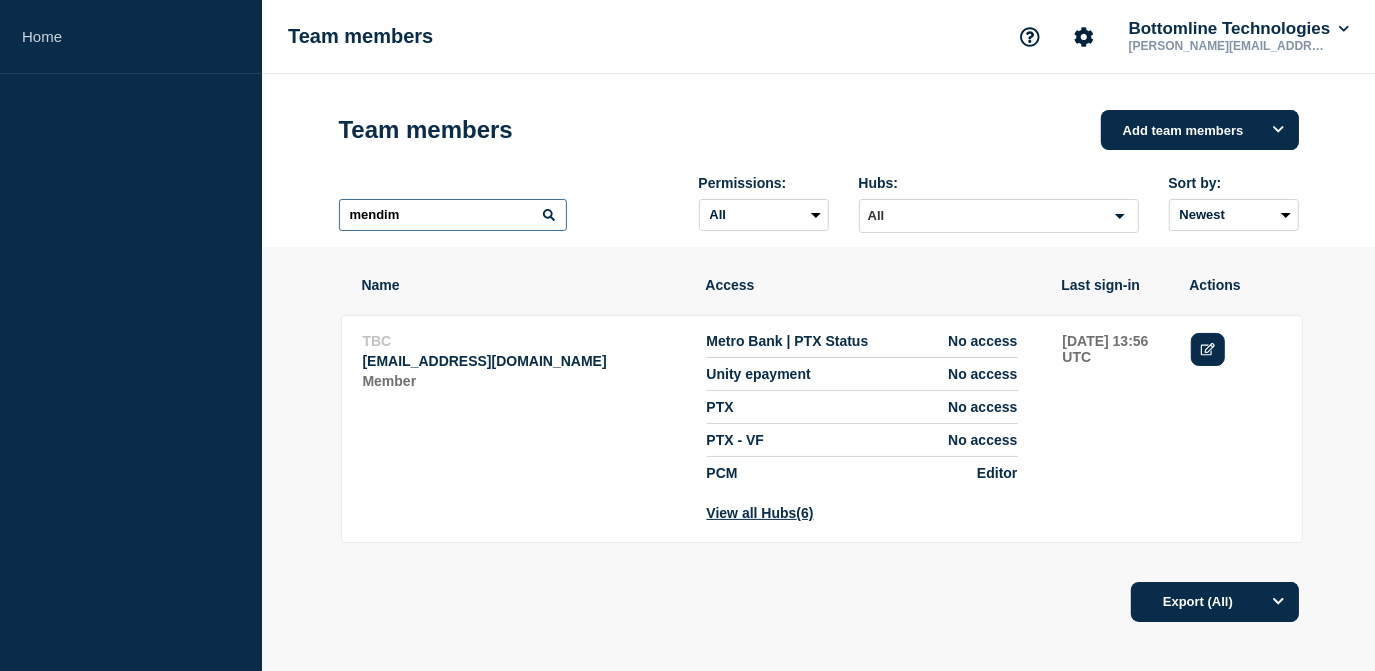 type on "mendim" 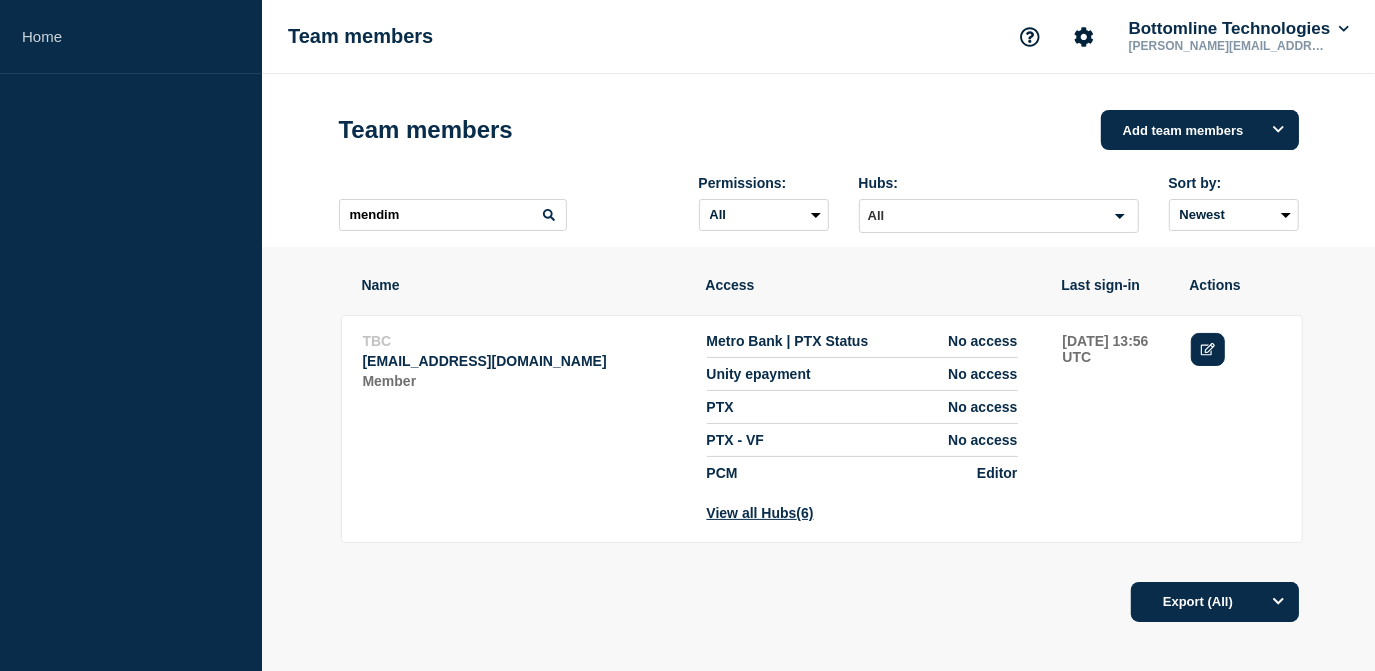 click 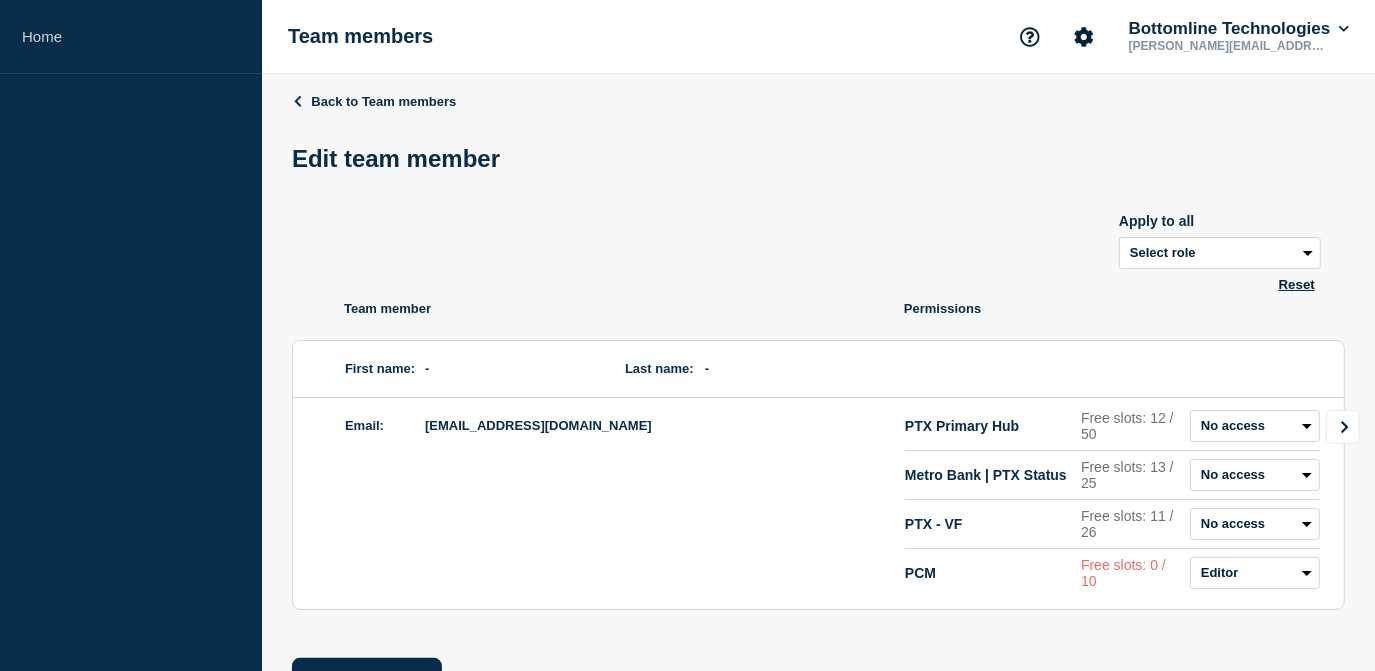 click 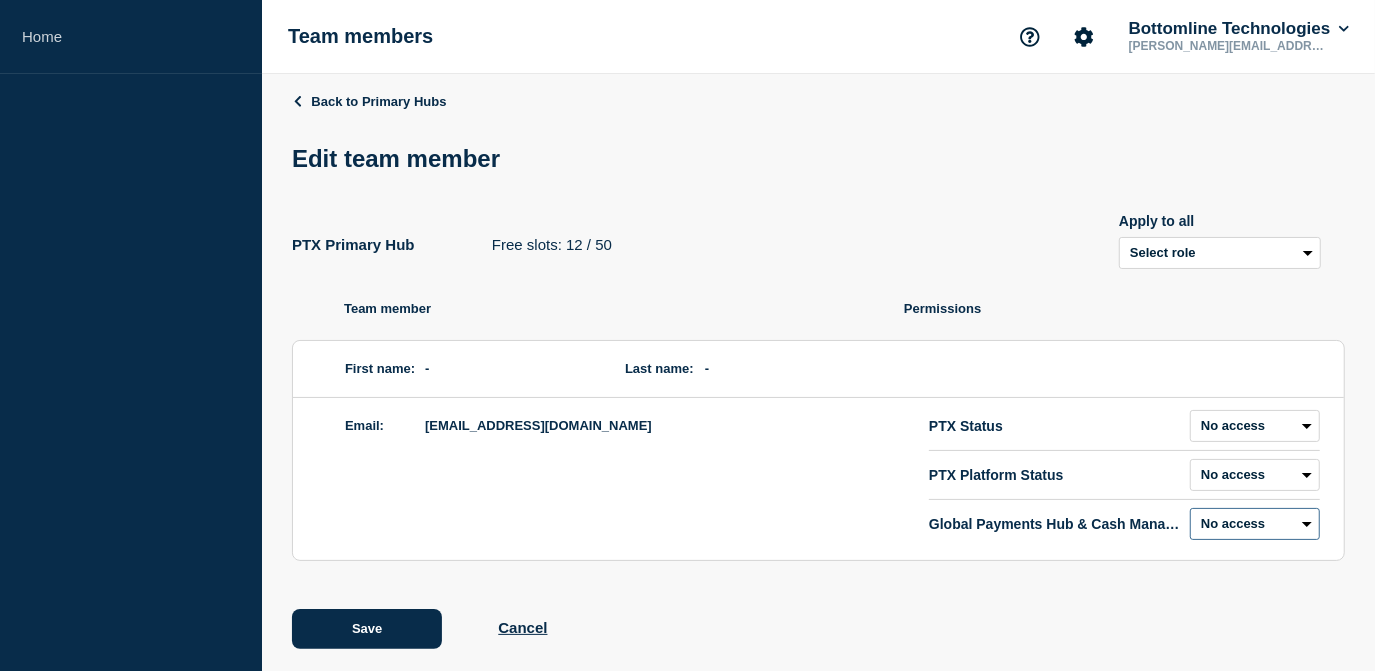 click on "Admin Manager Editor Draft Editor No access" at bounding box center (1255, 524) 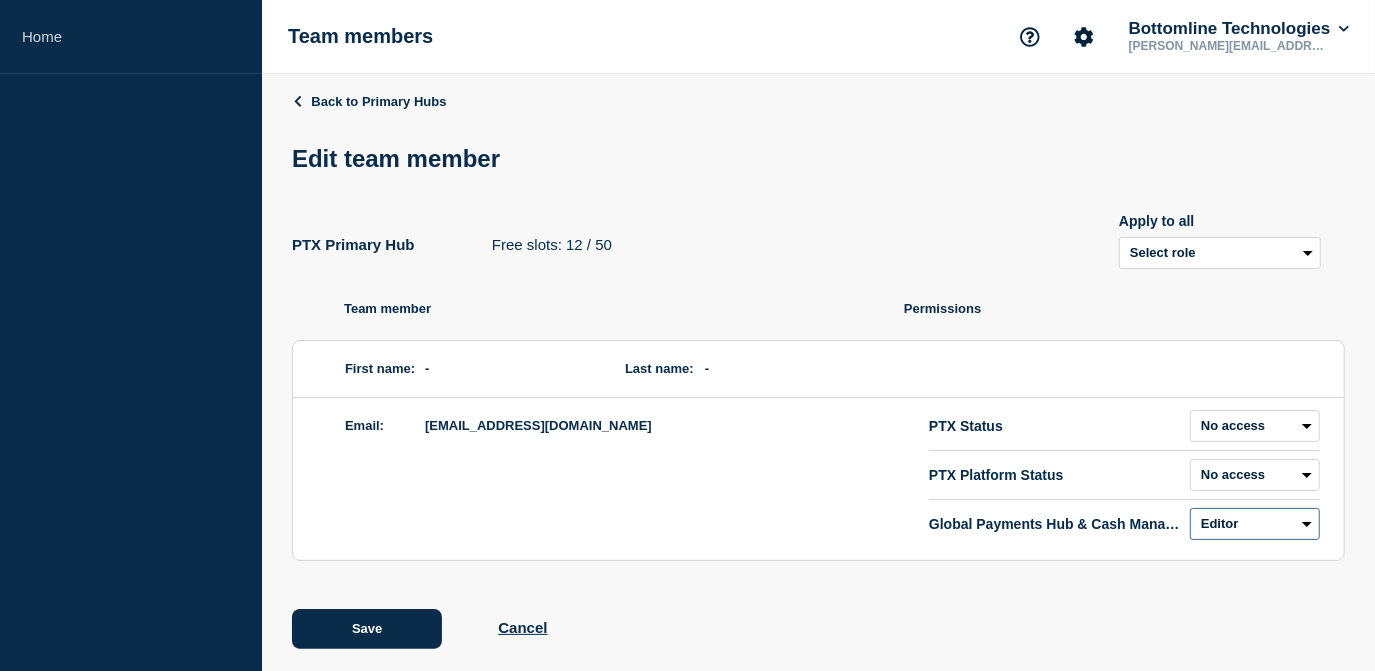 click on "Admin Manager Editor Draft Editor No access" at bounding box center [1255, 524] 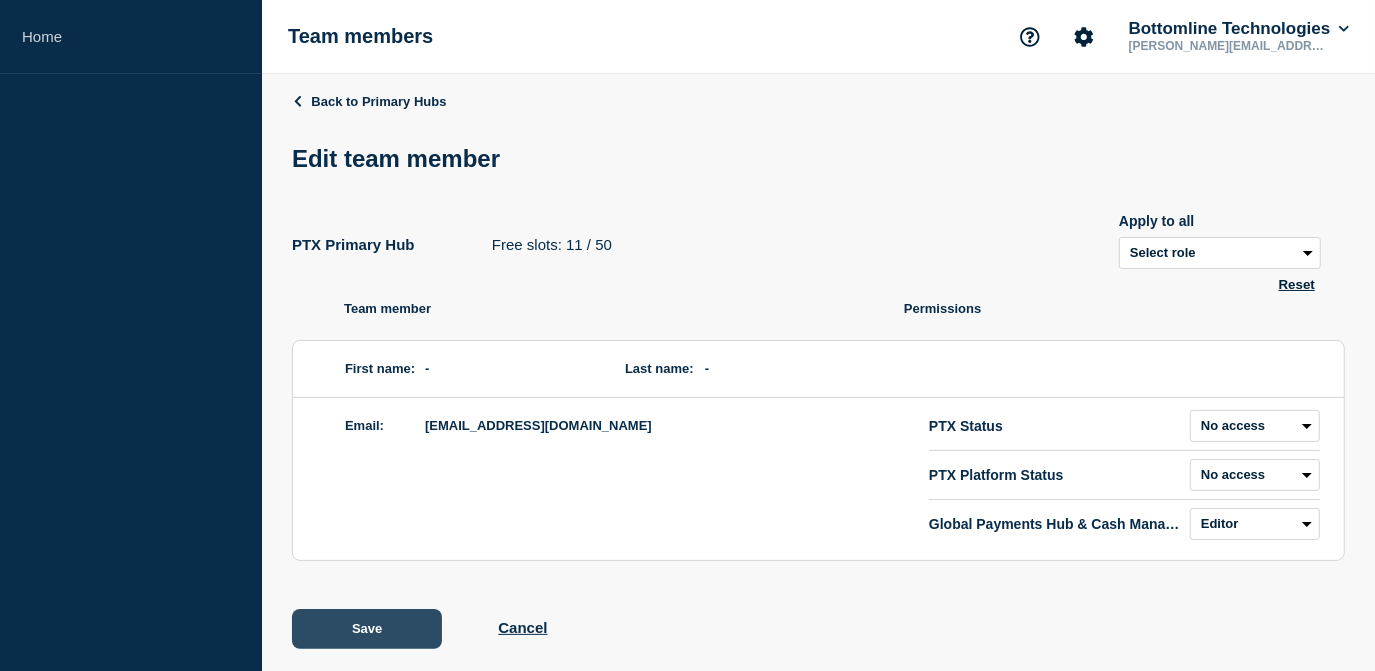 click on "Save" 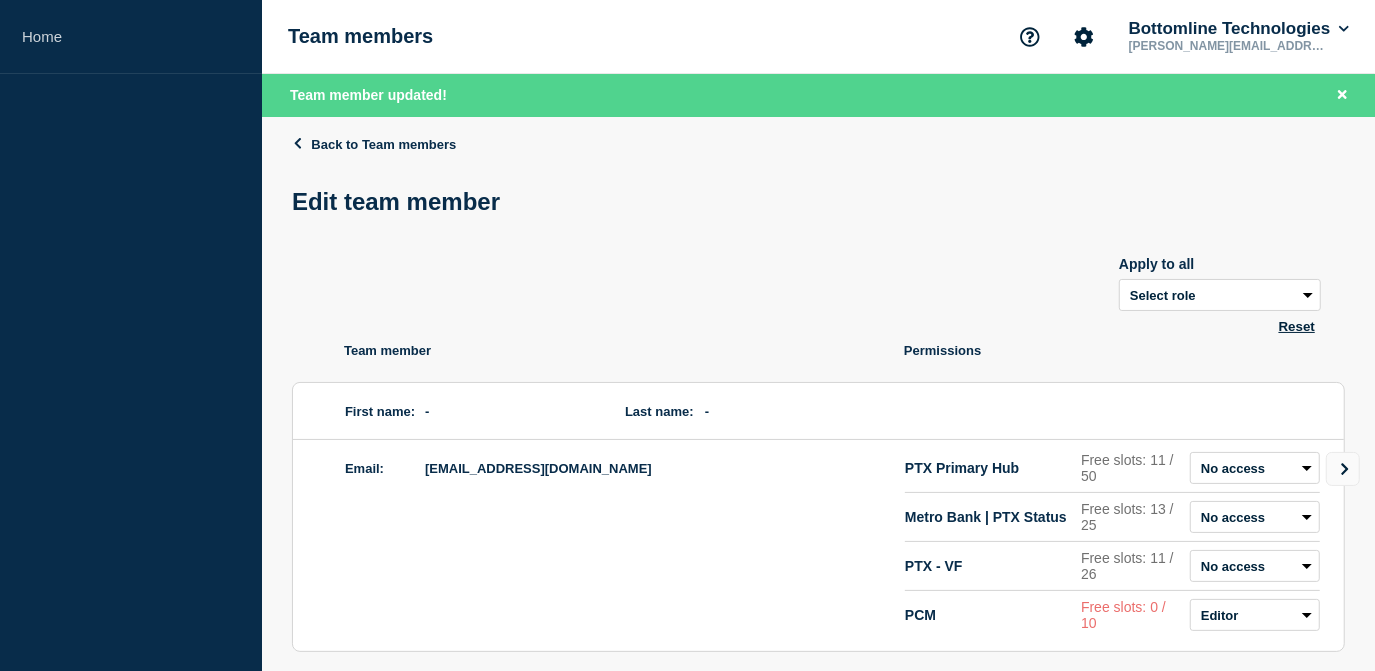 click on "Home" at bounding box center (131, 335) 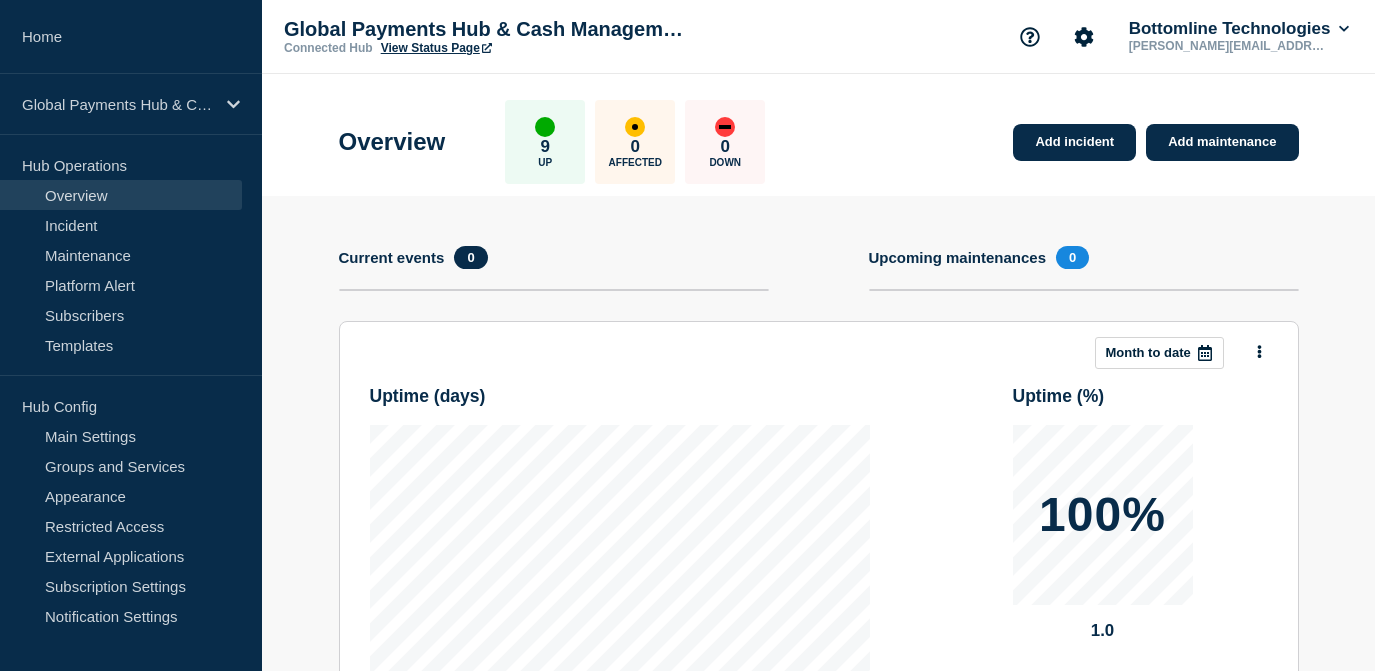 scroll, scrollTop: 0, scrollLeft: 0, axis: both 